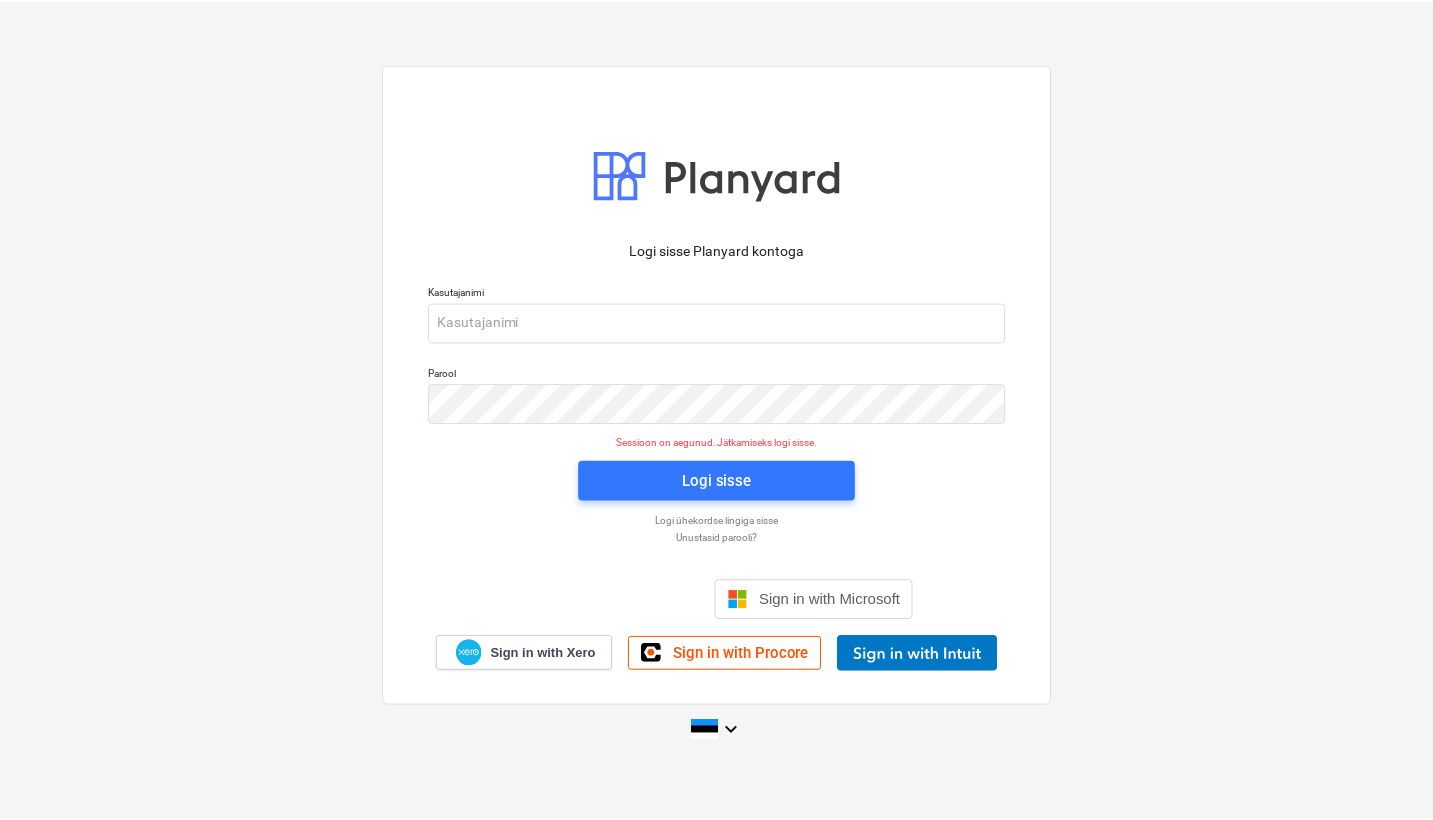 scroll, scrollTop: 0, scrollLeft: 0, axis: both 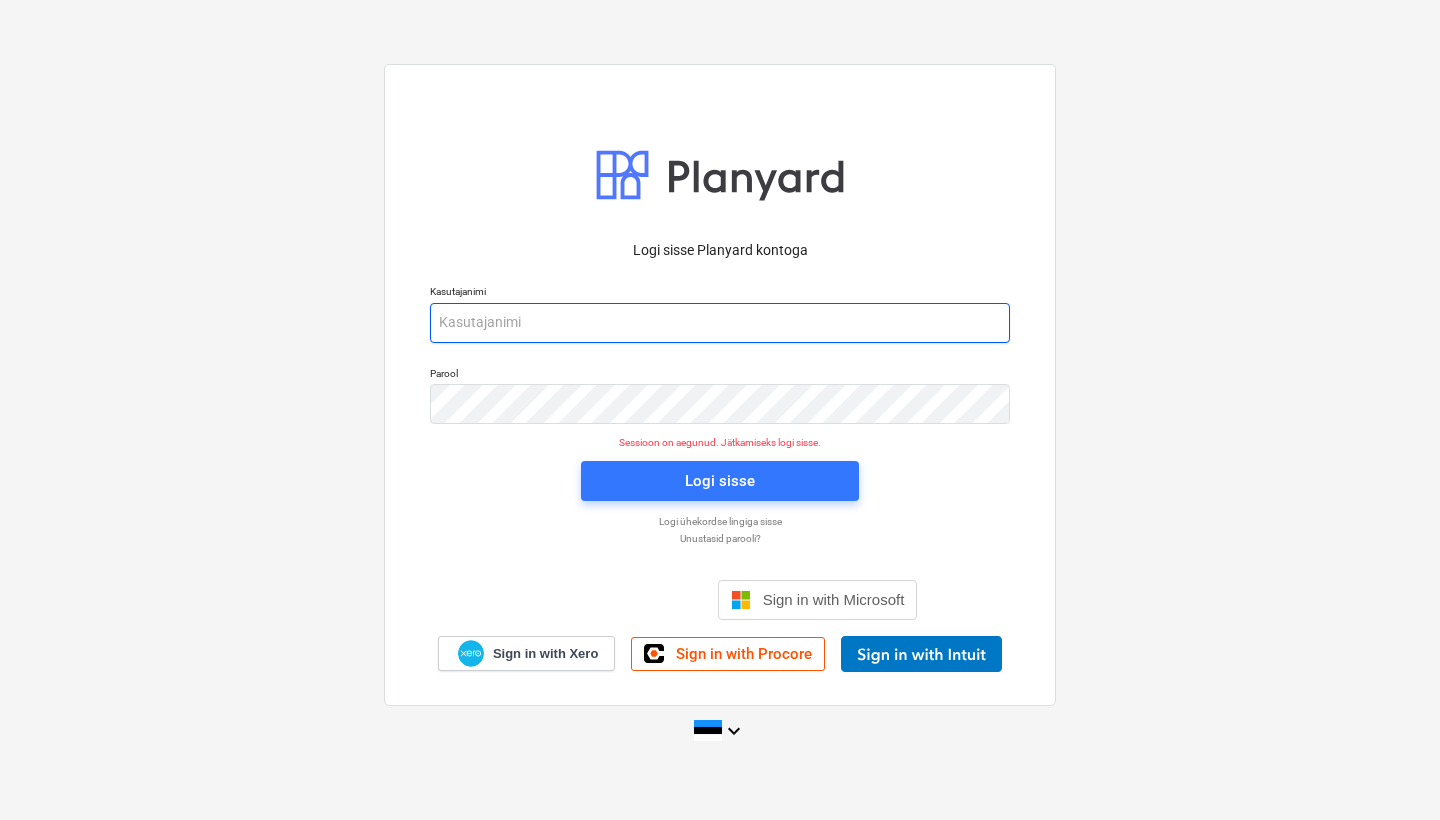type on "[PERSON_NAME][EMAIL_ADDRESS][DOMAIN_NAME]" 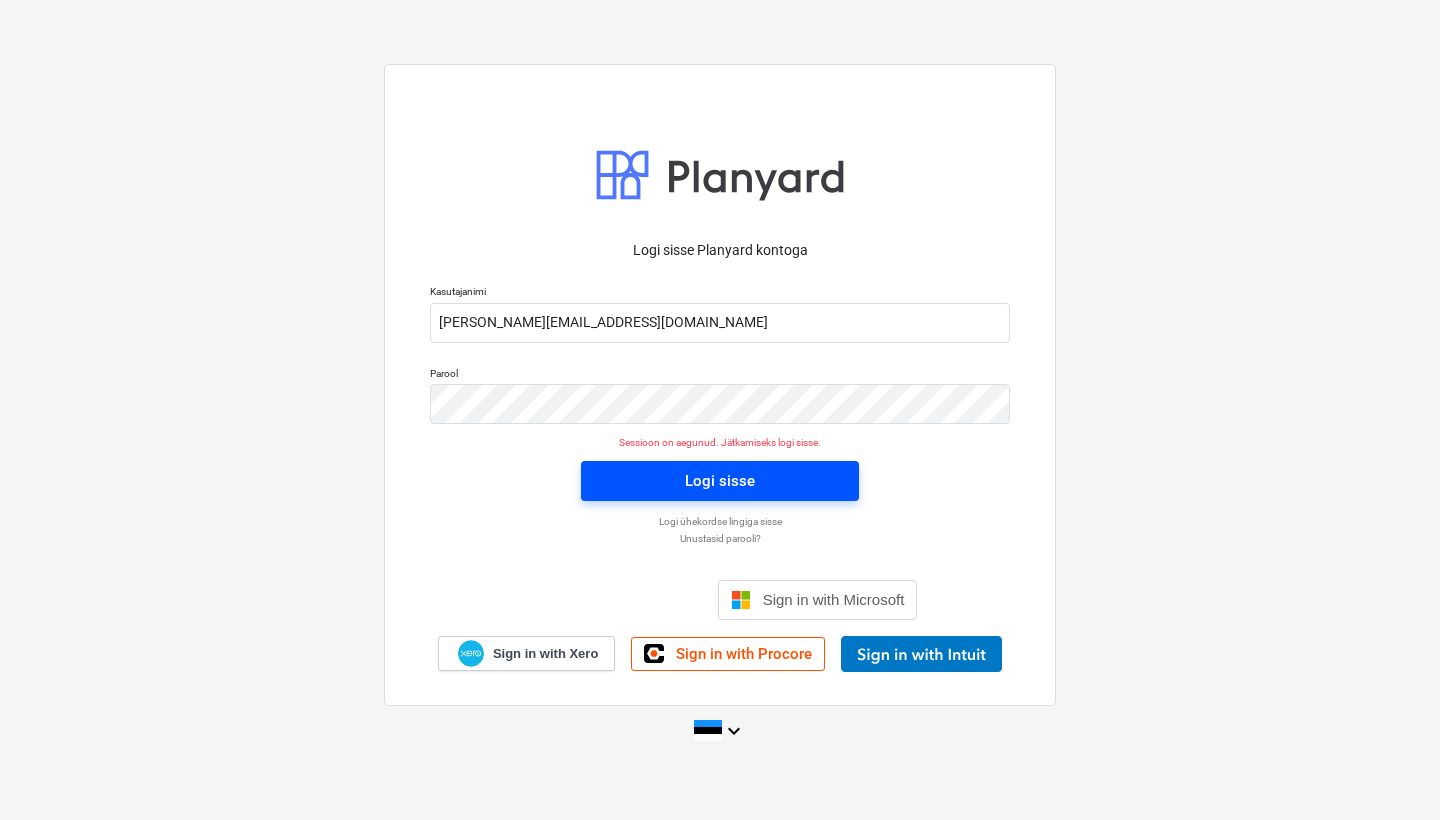 click on "Logi sisse" at bounding box center [720, 481] 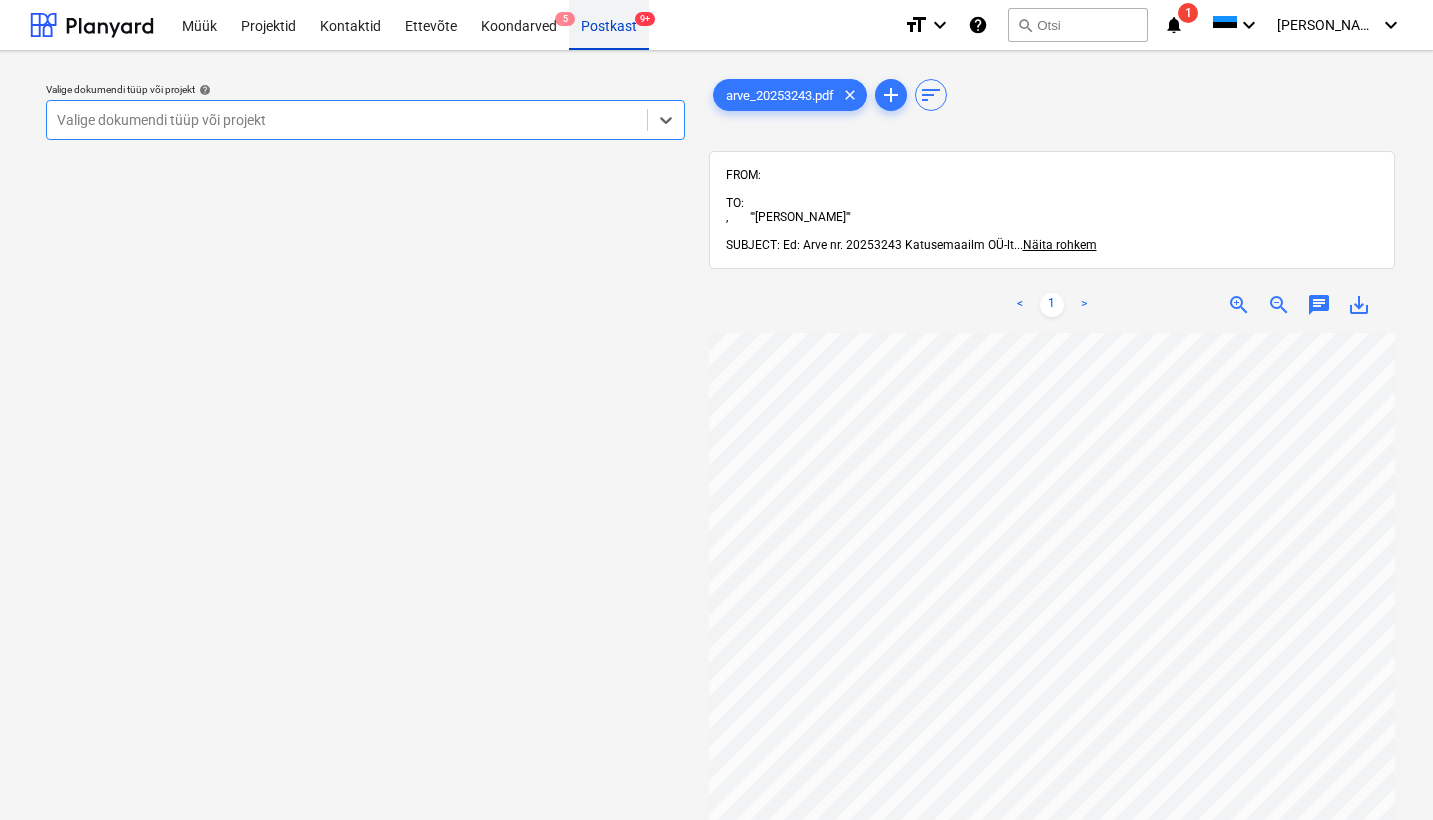 click on "Postkast 9+" at bounding box center (609, 24) 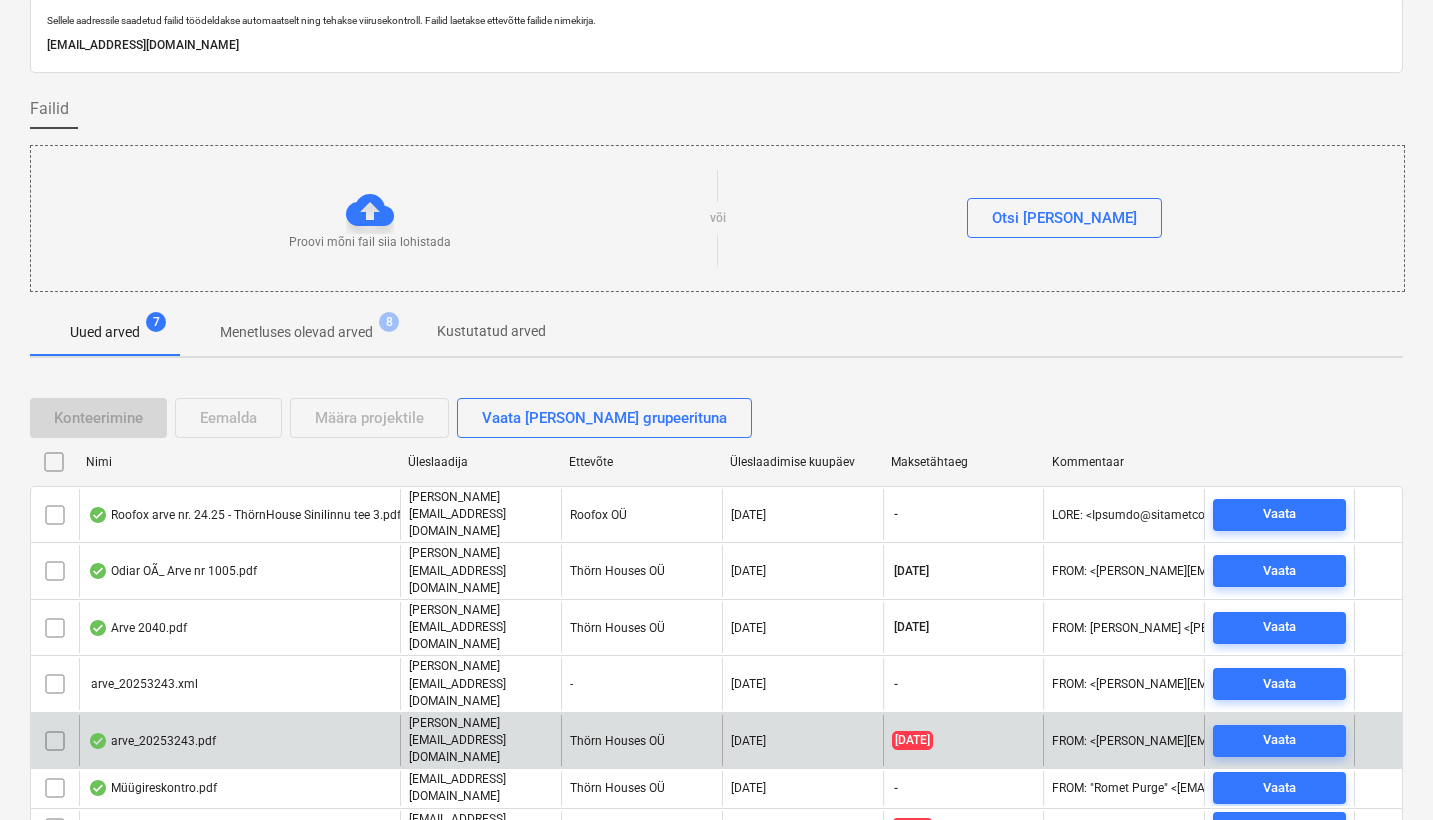 scroll, scrollTop: 67, scrollLeft: 0, axis: vertical 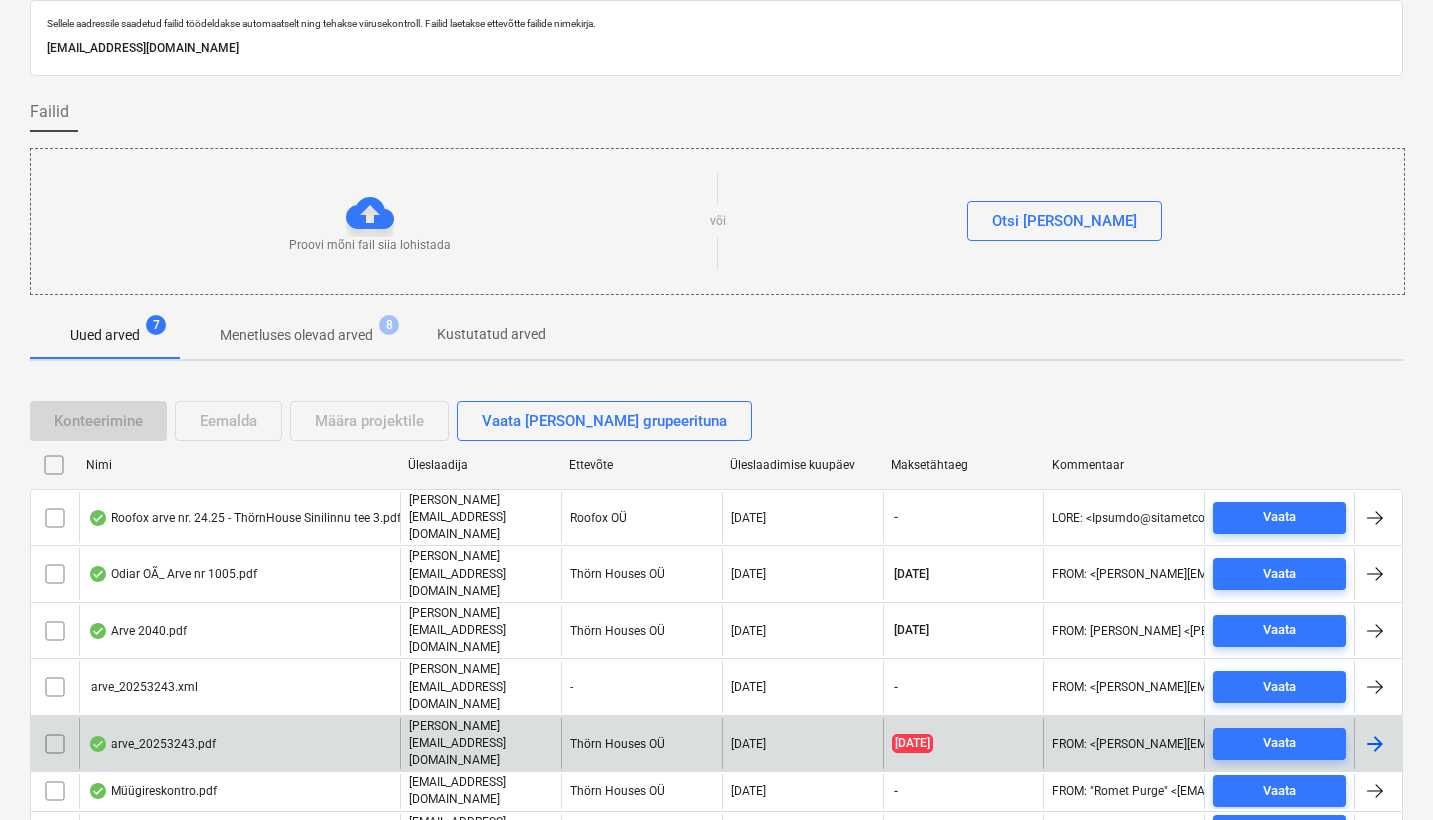 click on "arve_20253243.pdf" at bounding box center (152, 744) 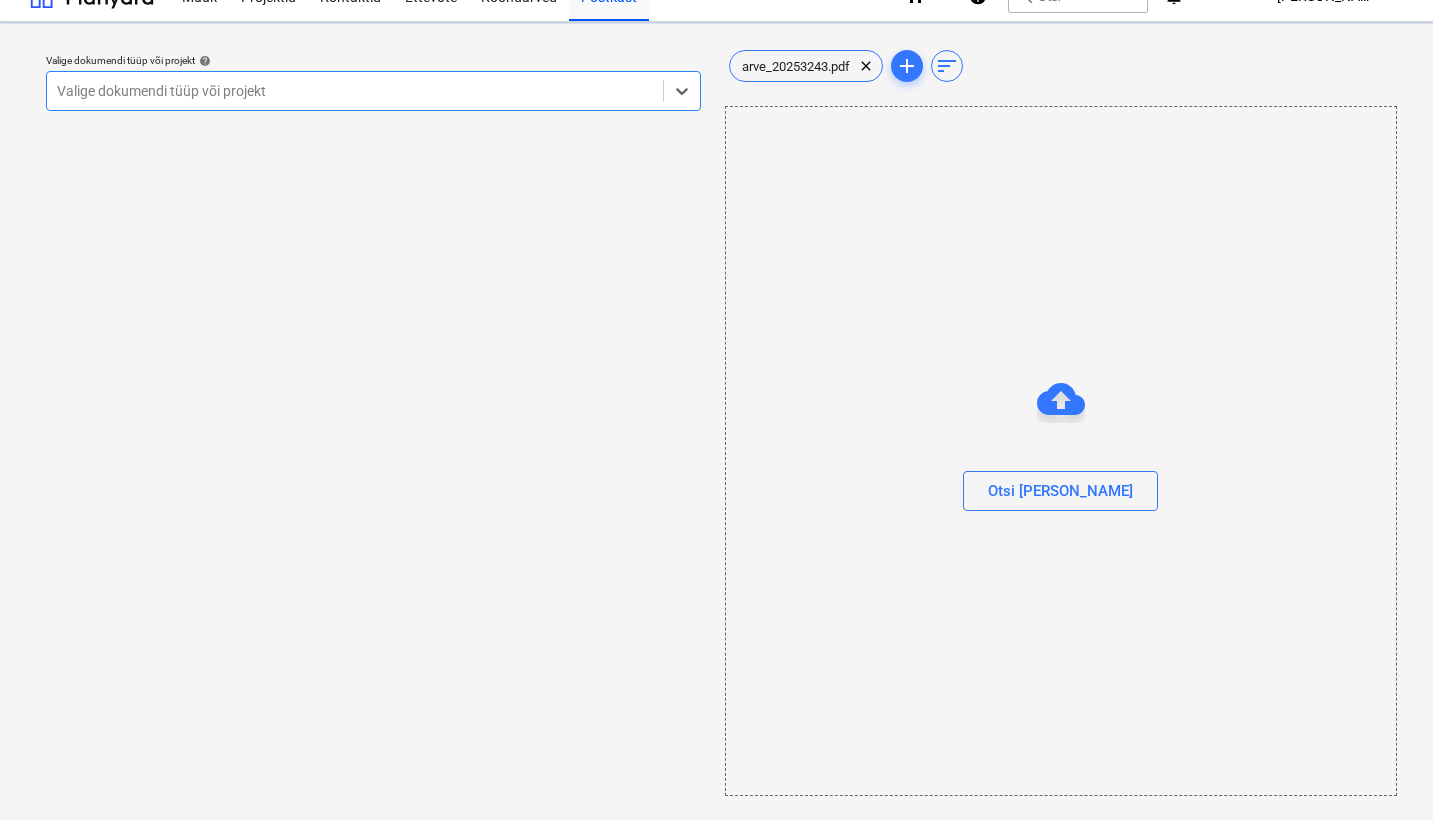 scroll, scrollTop: 0, scrollLeft: 0, axis: both 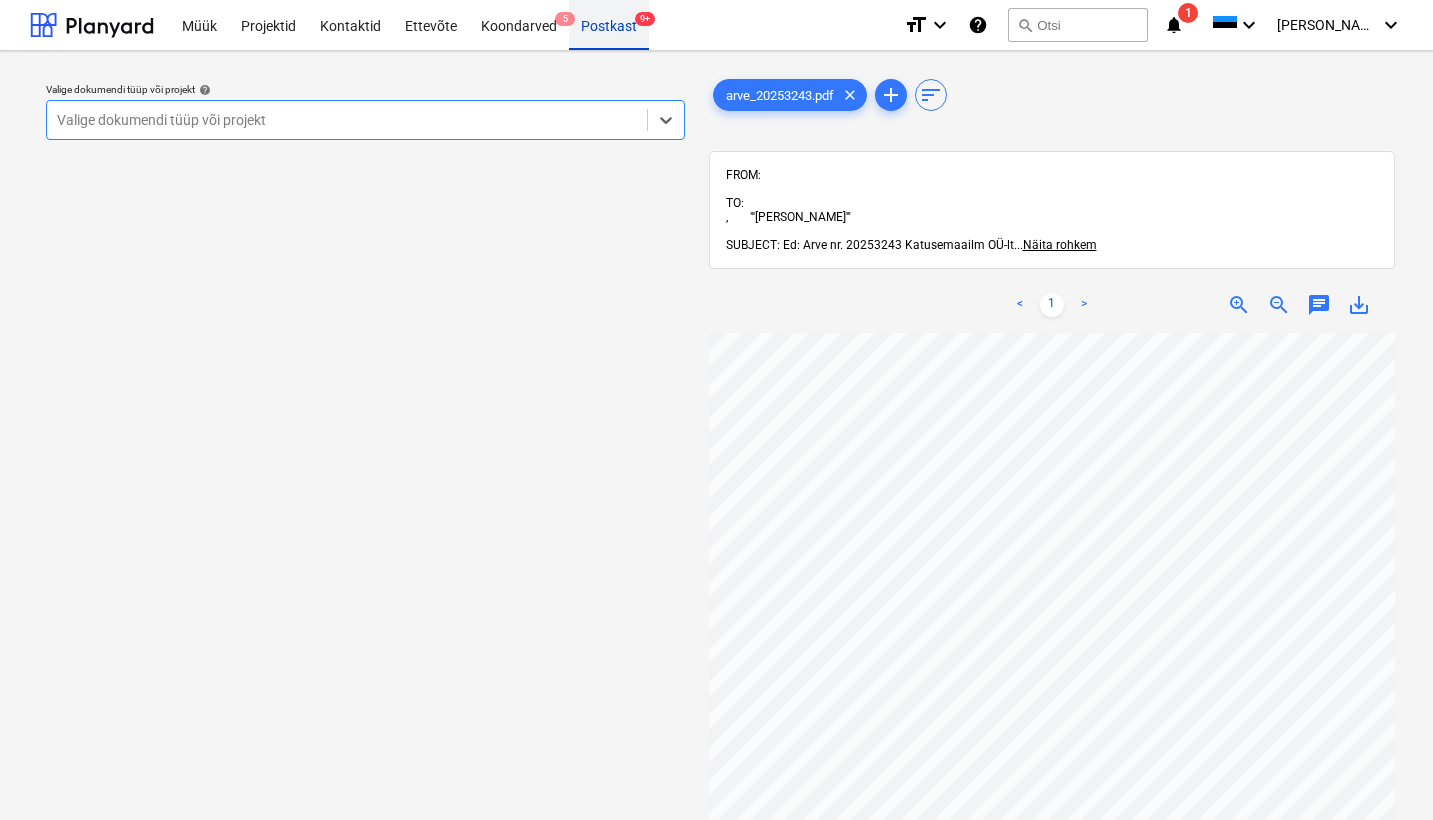 click on "Postkast 9+" at bounding box center [609, 24] 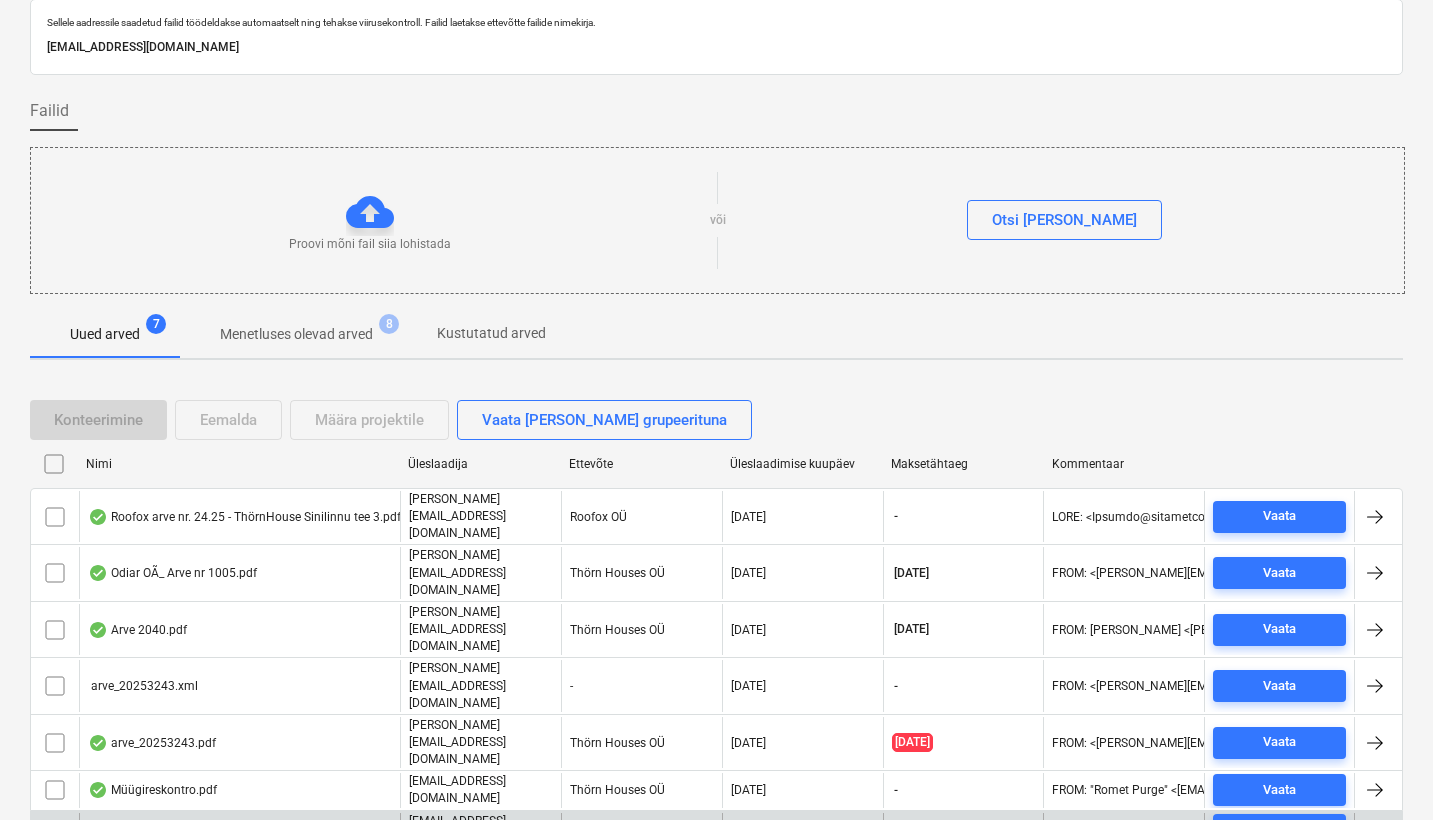 scroll, scrollTop: 67, scrollLeft: 0, axis: vertical 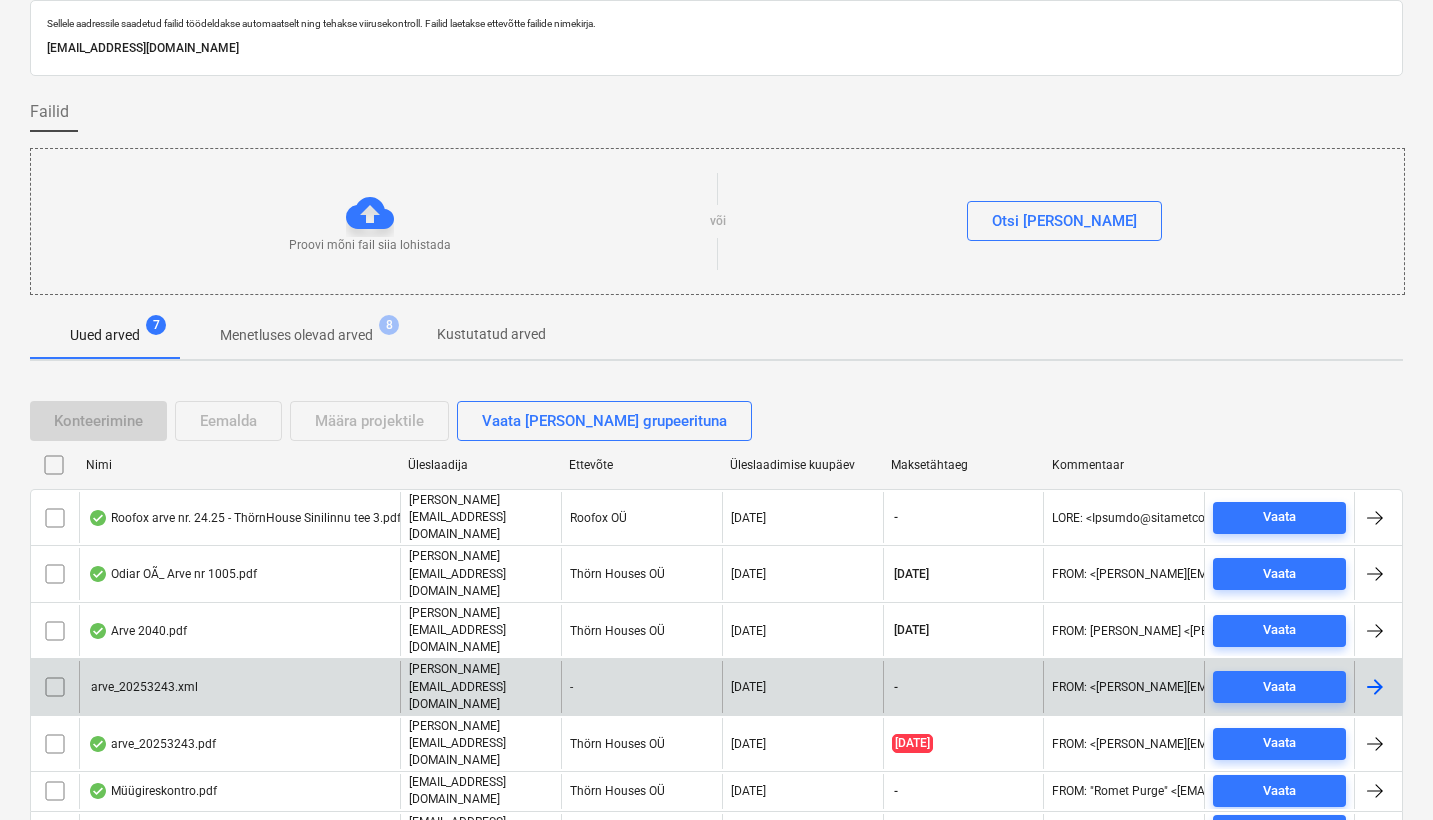 click on "arve_20253243.xml" at bounding box center (143, 687) 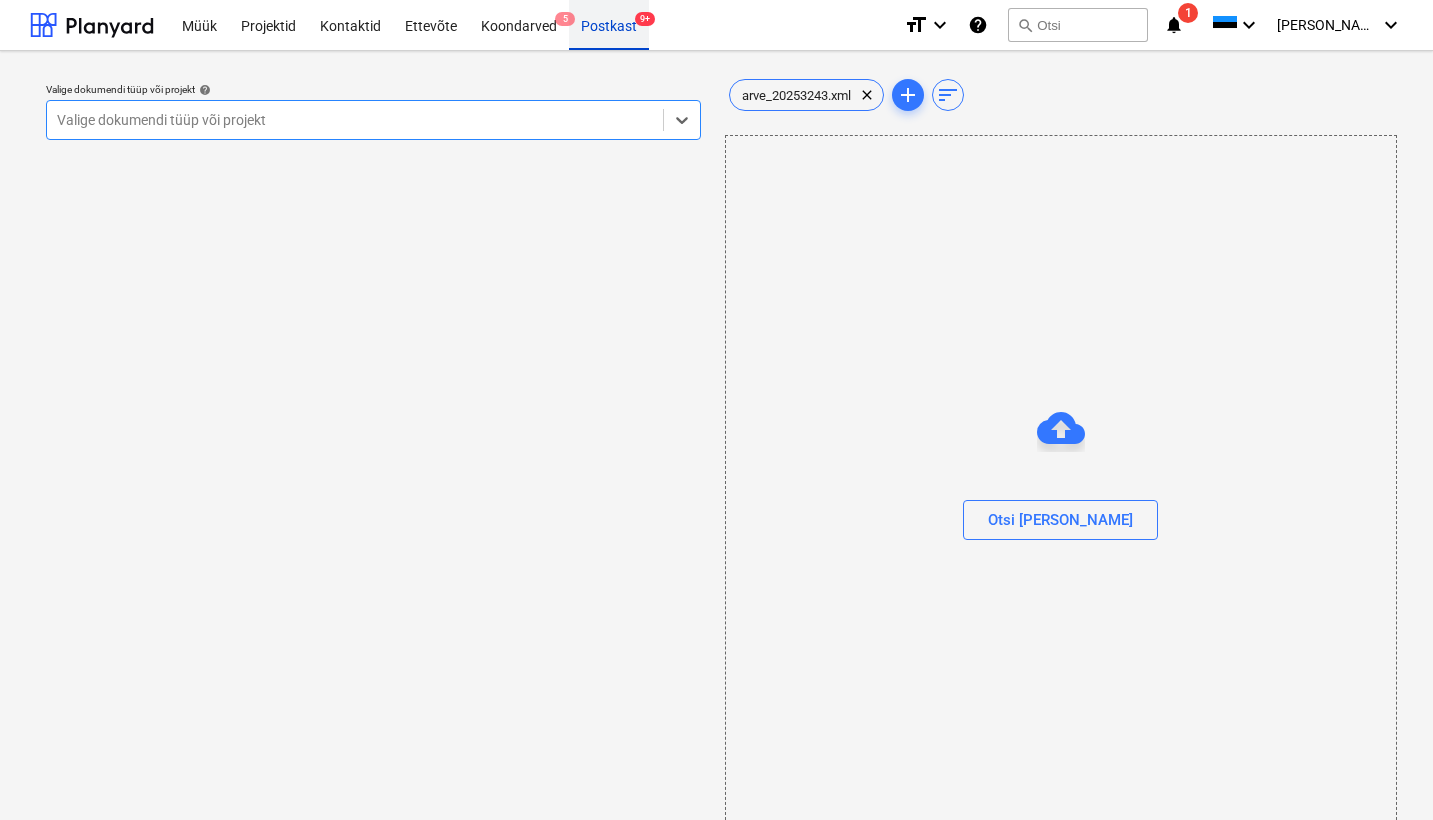 scroll, scrollTop: 0, scrollLeft: 0, axis: both 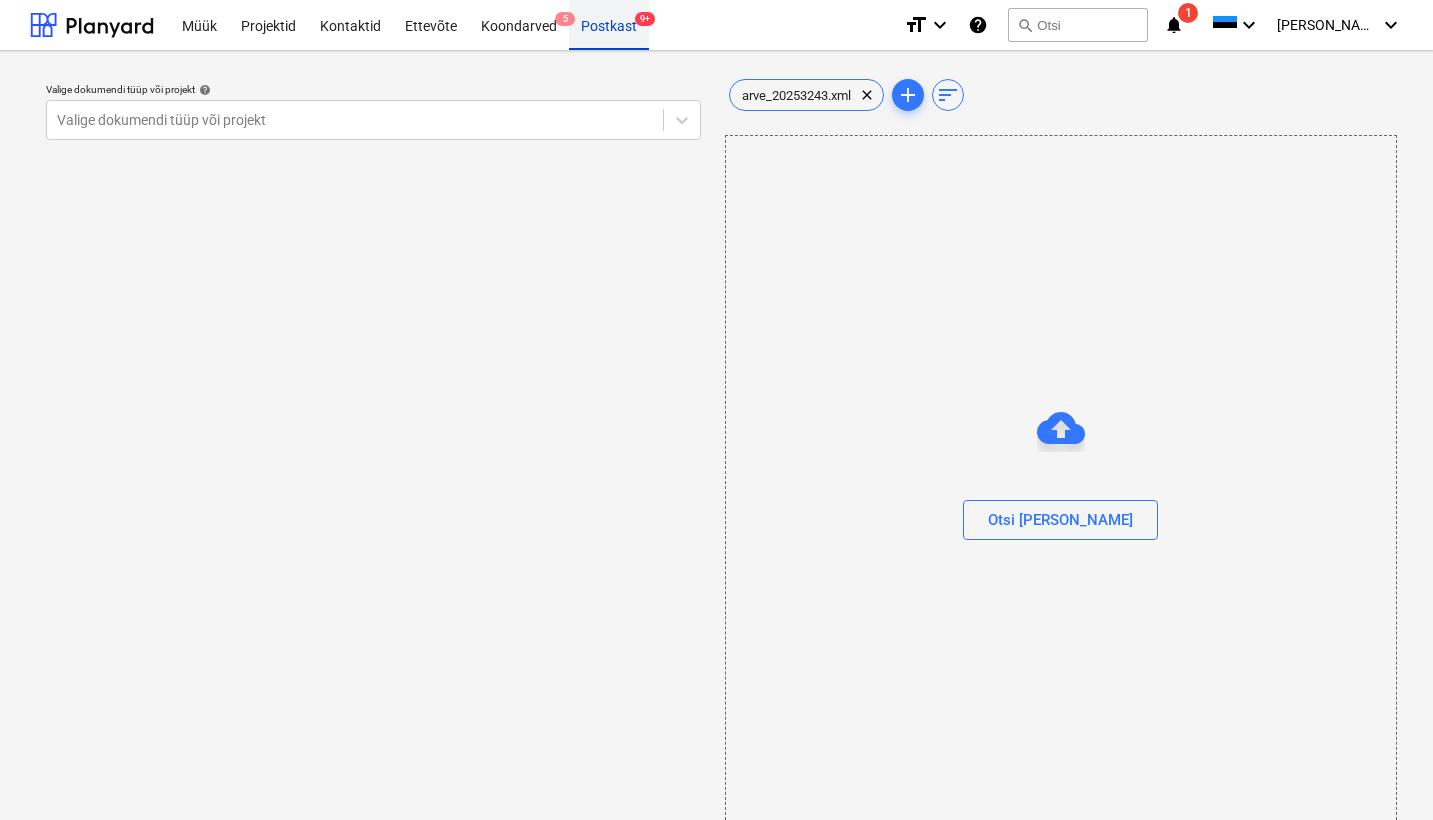 click on "Postkast 9+" at bounding box center (609, 24) 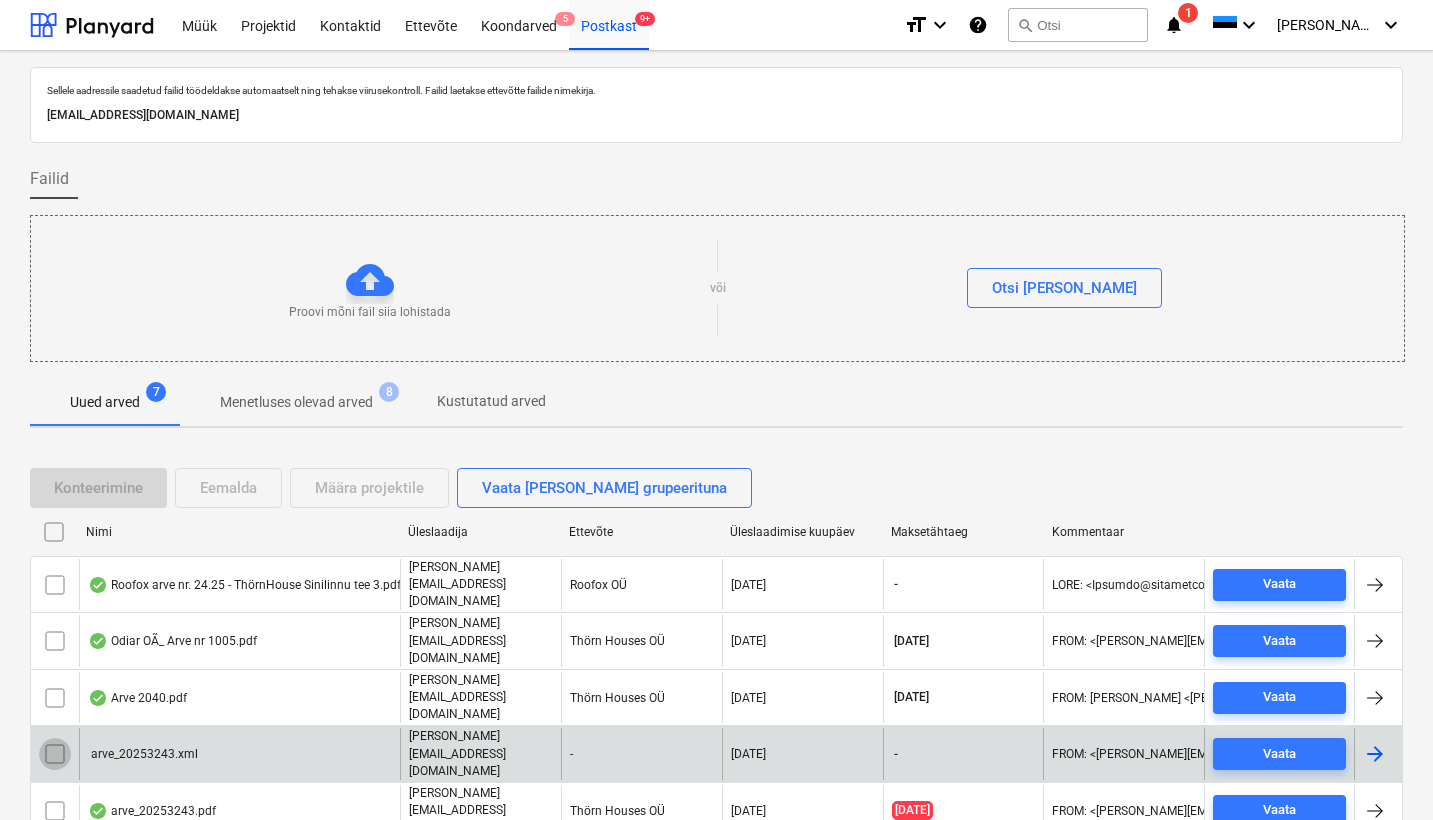 click at bounding box center [55, 754] 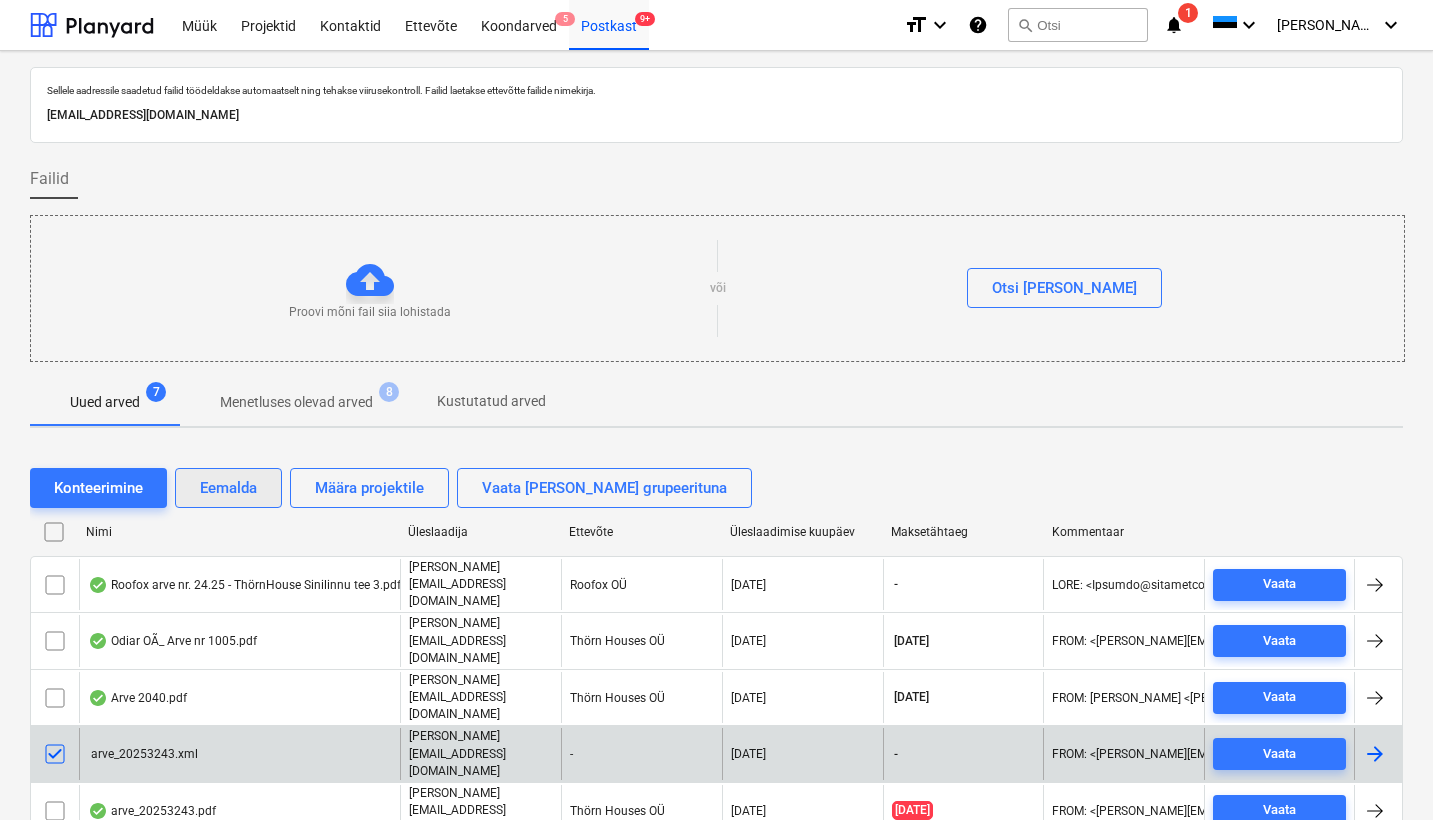 click on "Eemalda" at bounding box center [228, 488] 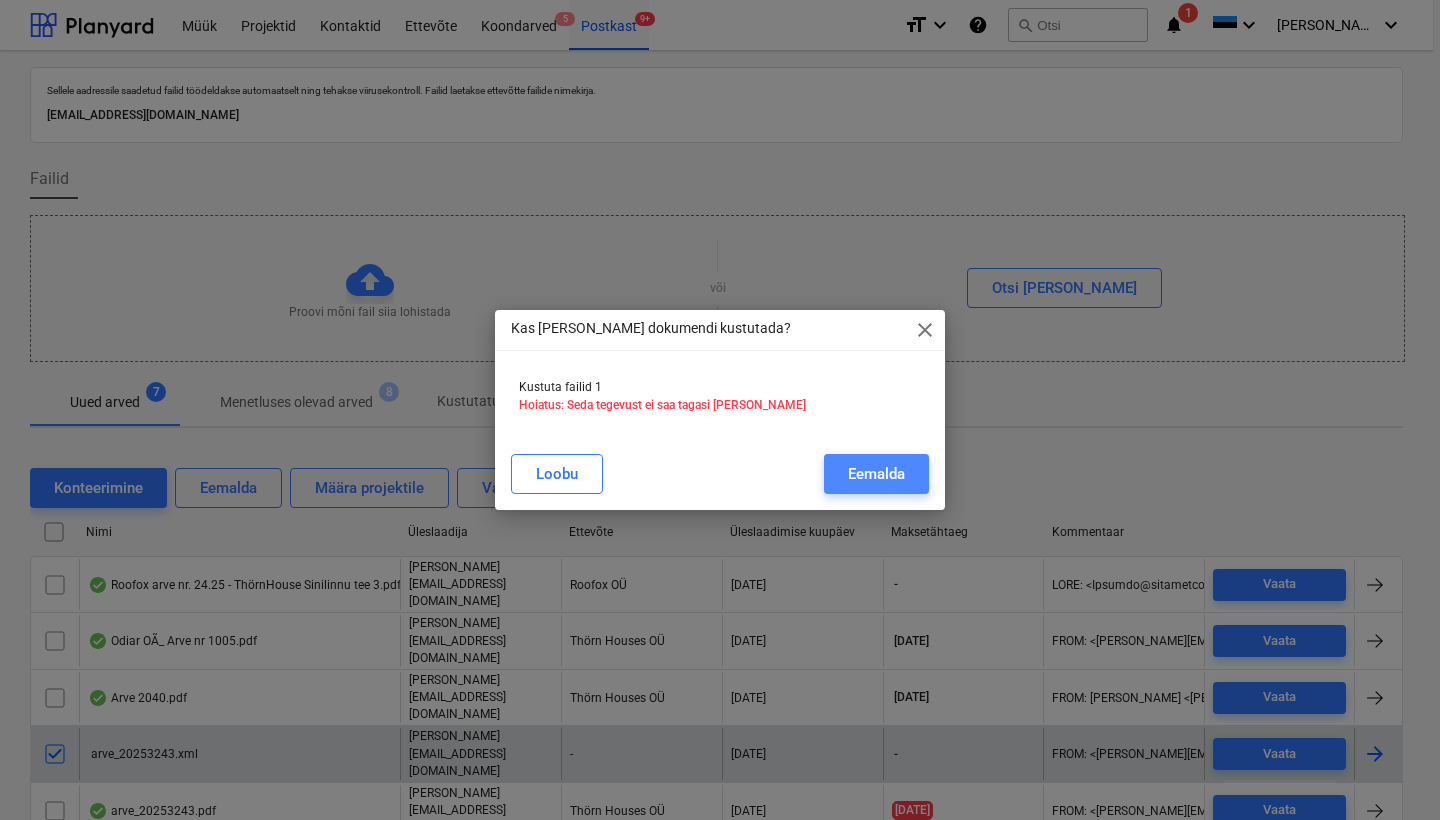 click on "Eemalda" at bounding box center [876, 474] 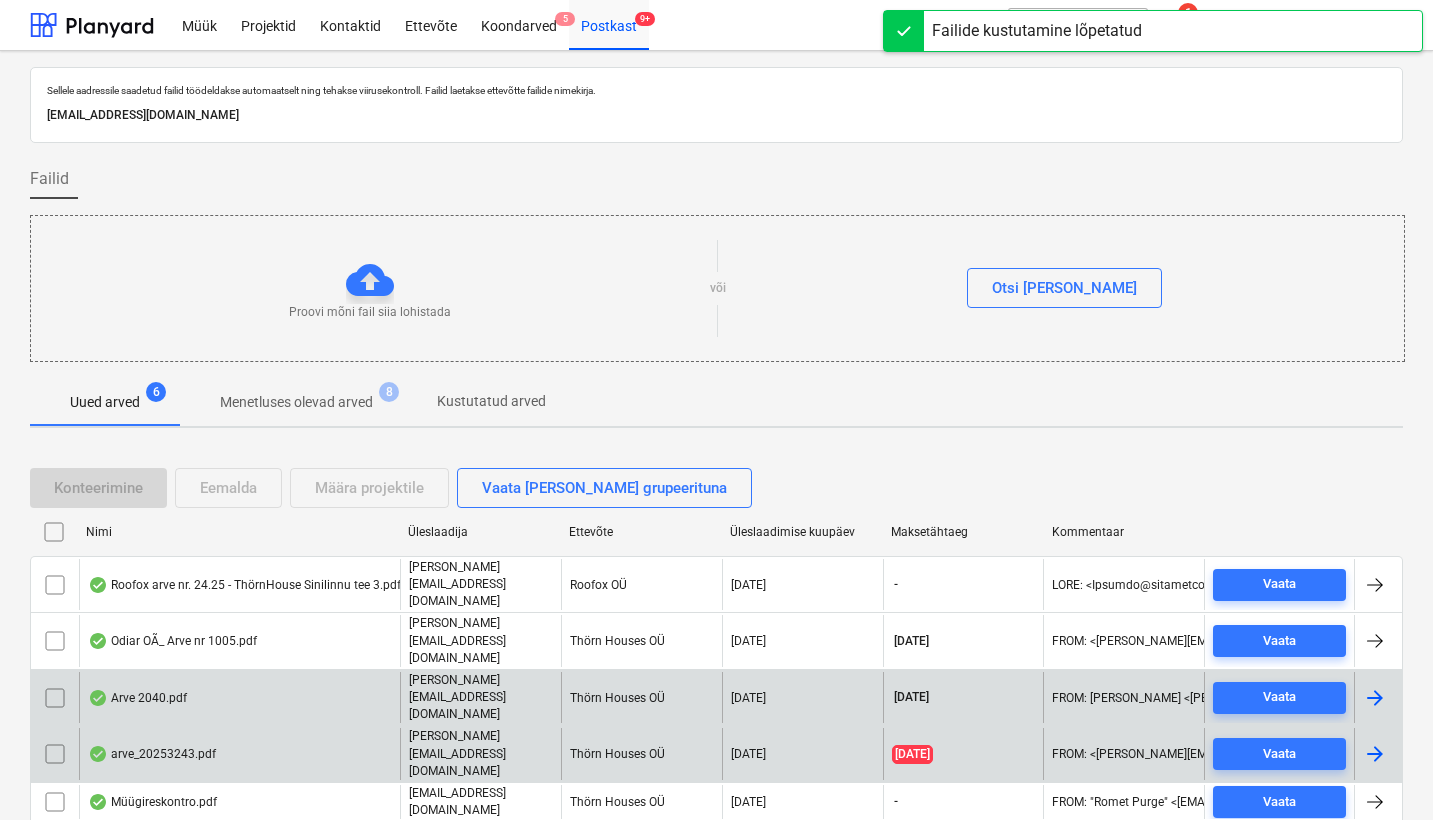 click on "Arve 2040.pdf" at bounding box center (137, 698) 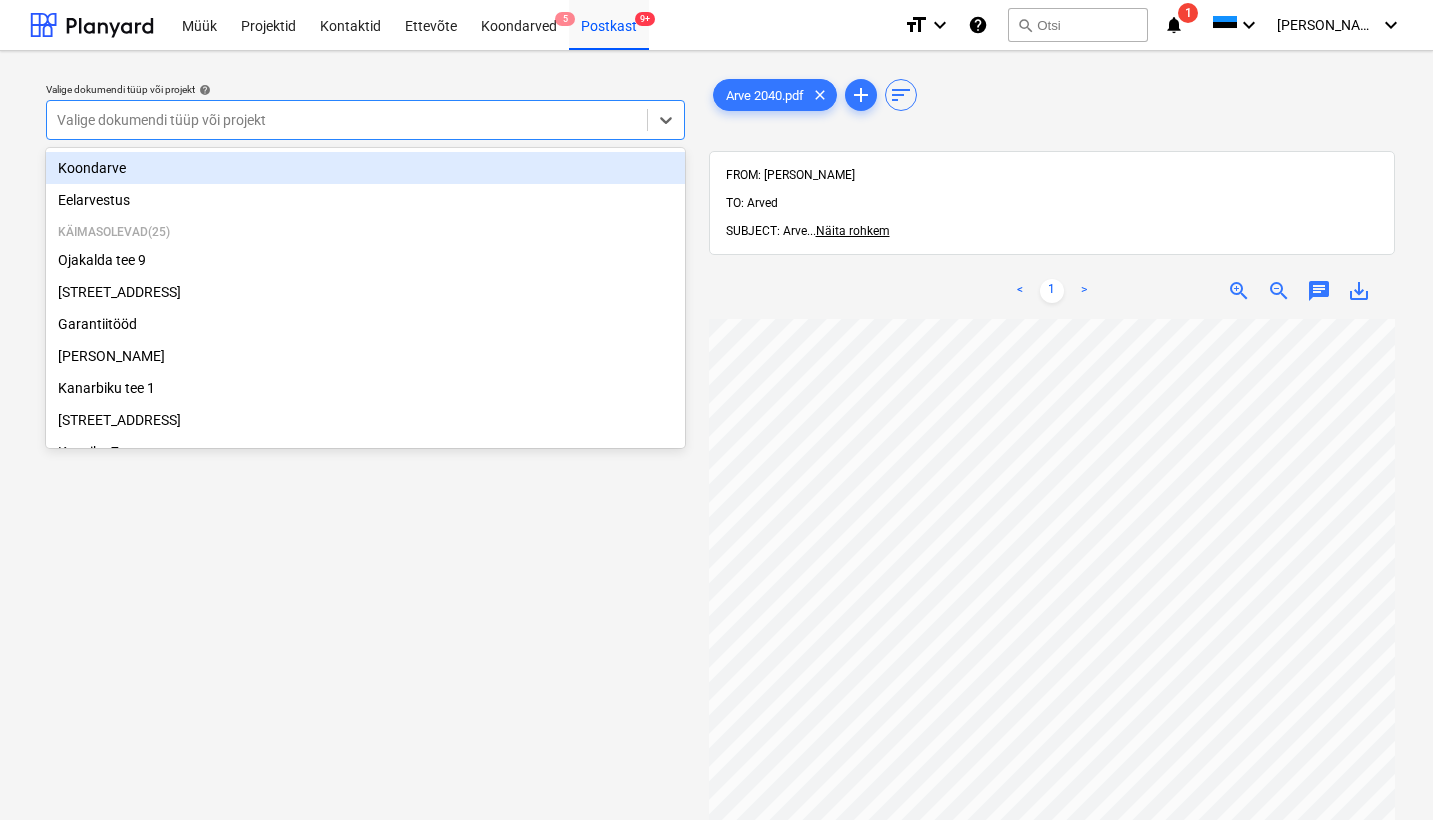 click on "Valige dokumendi tüüp või projekt" at bounding box center (347, 120) 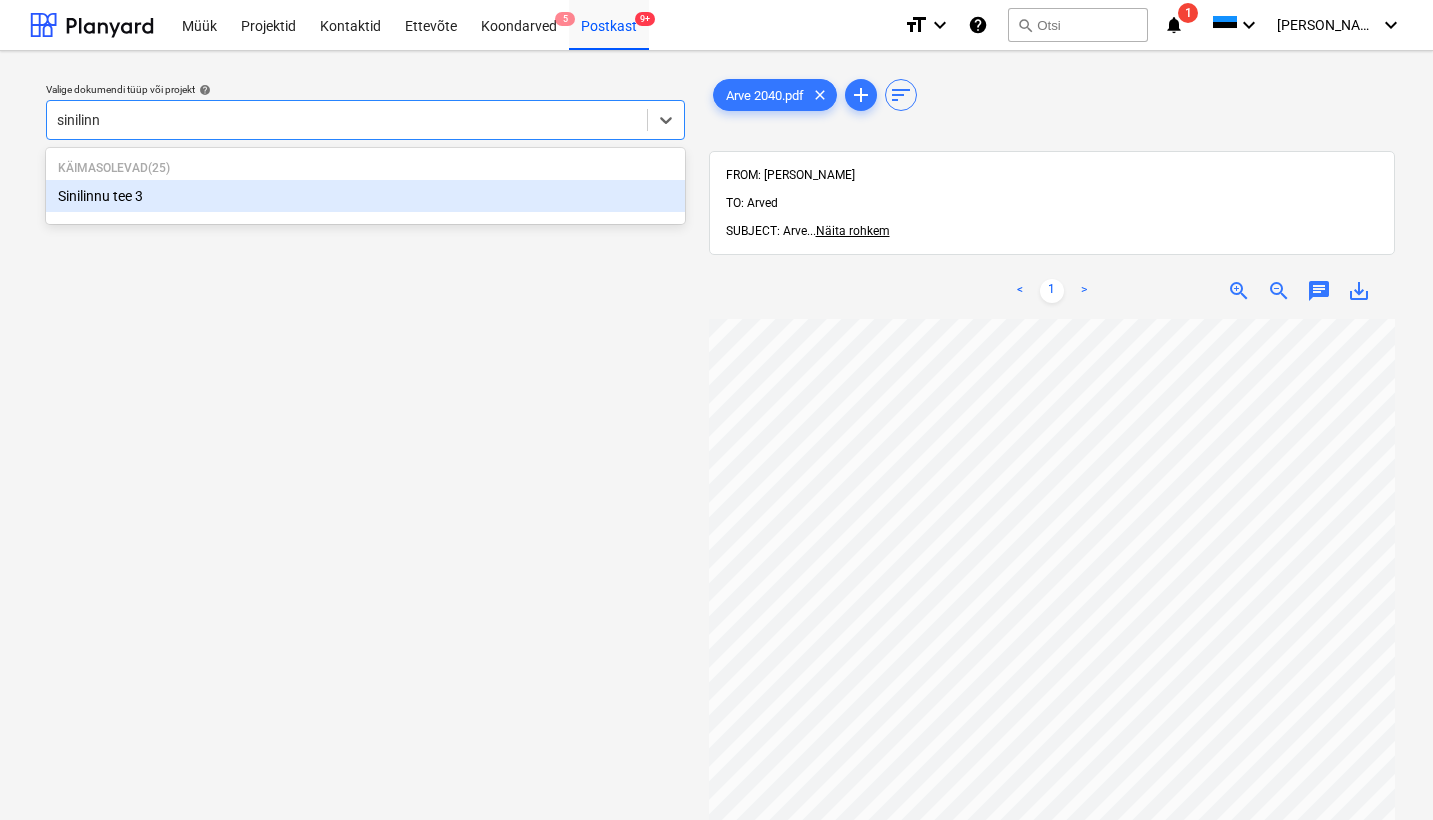 type on "sinilinnu" 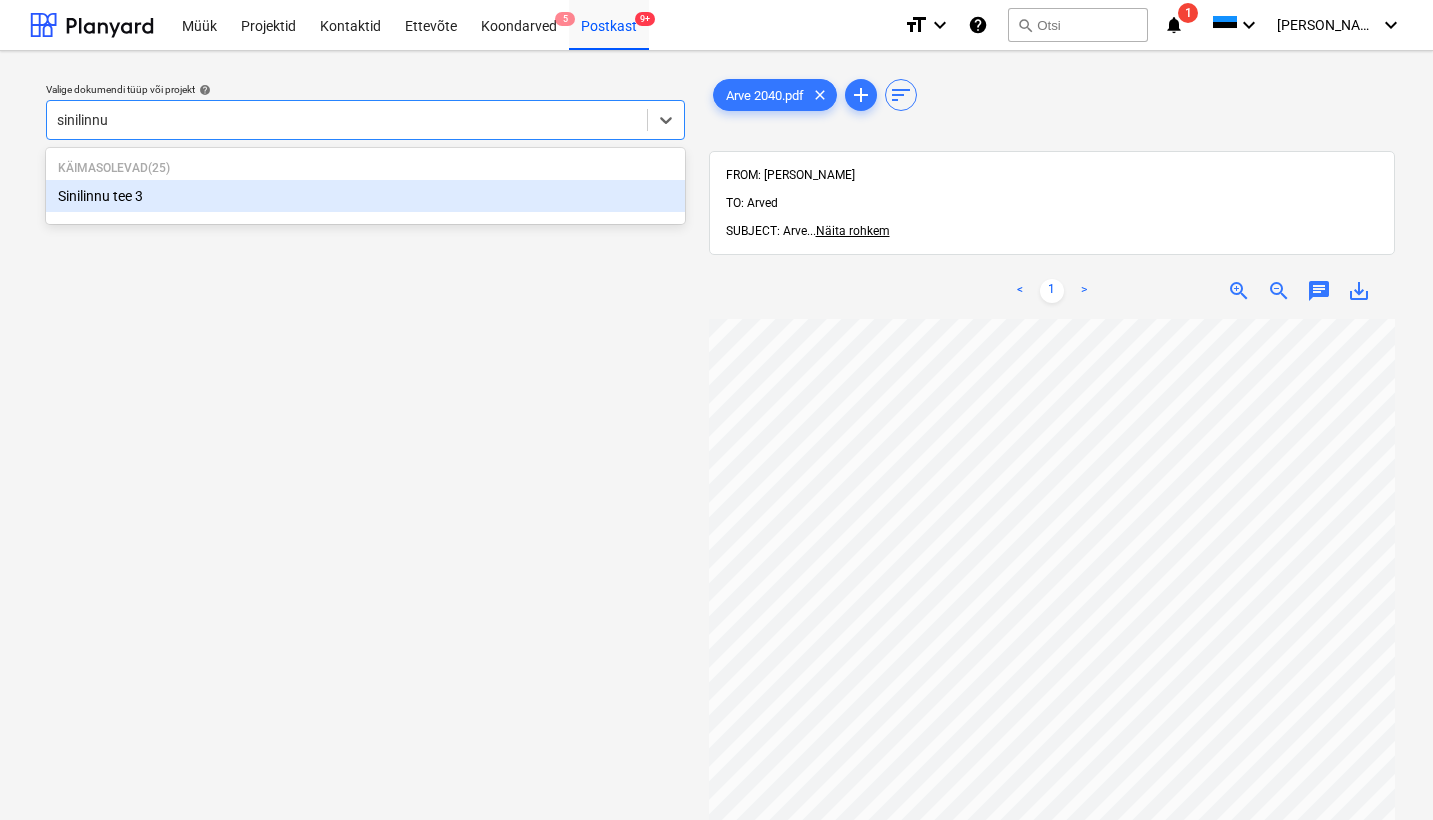 click on "Sinilinnu tee 3" at bounding box center [365, 196] 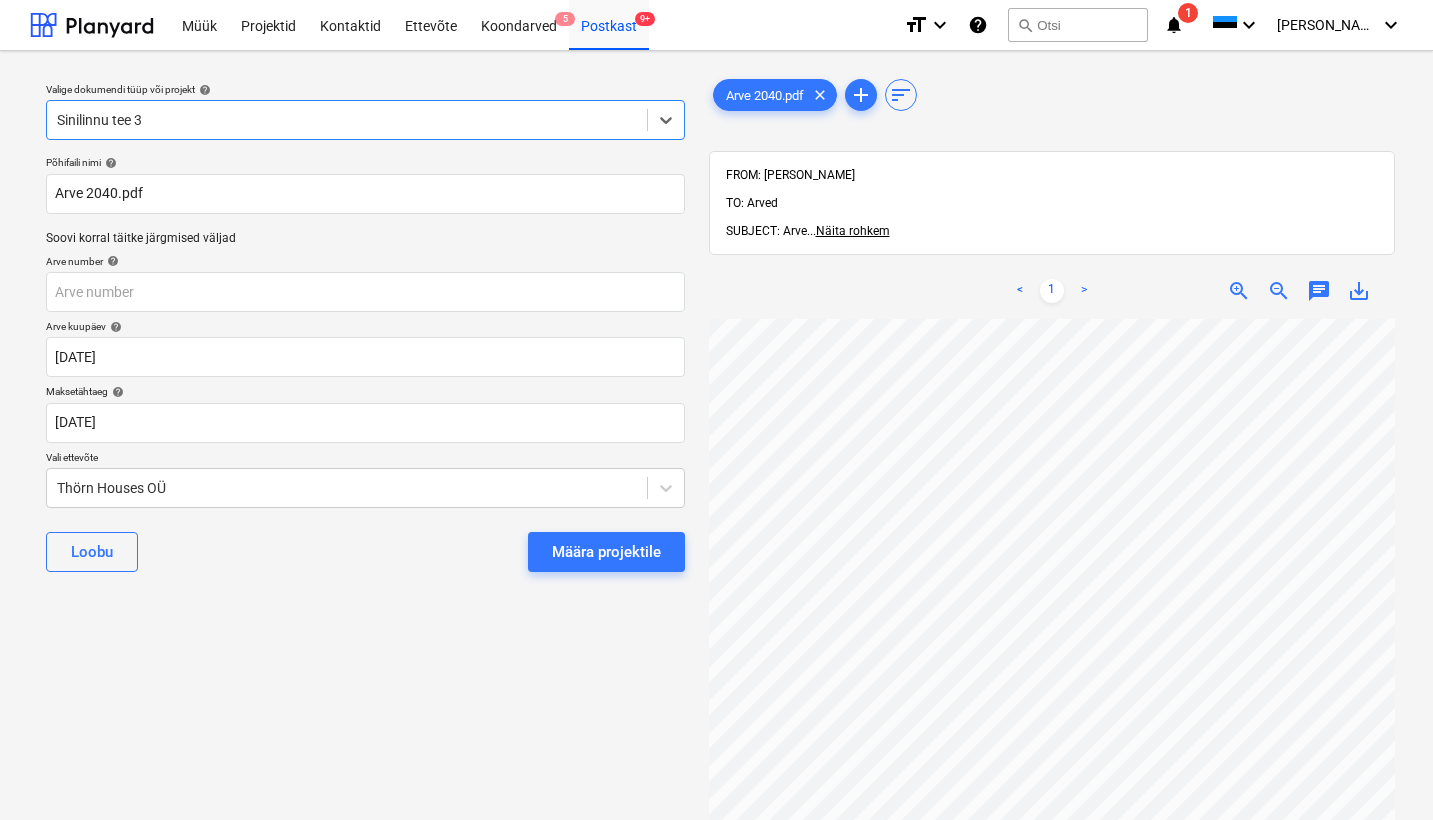 type 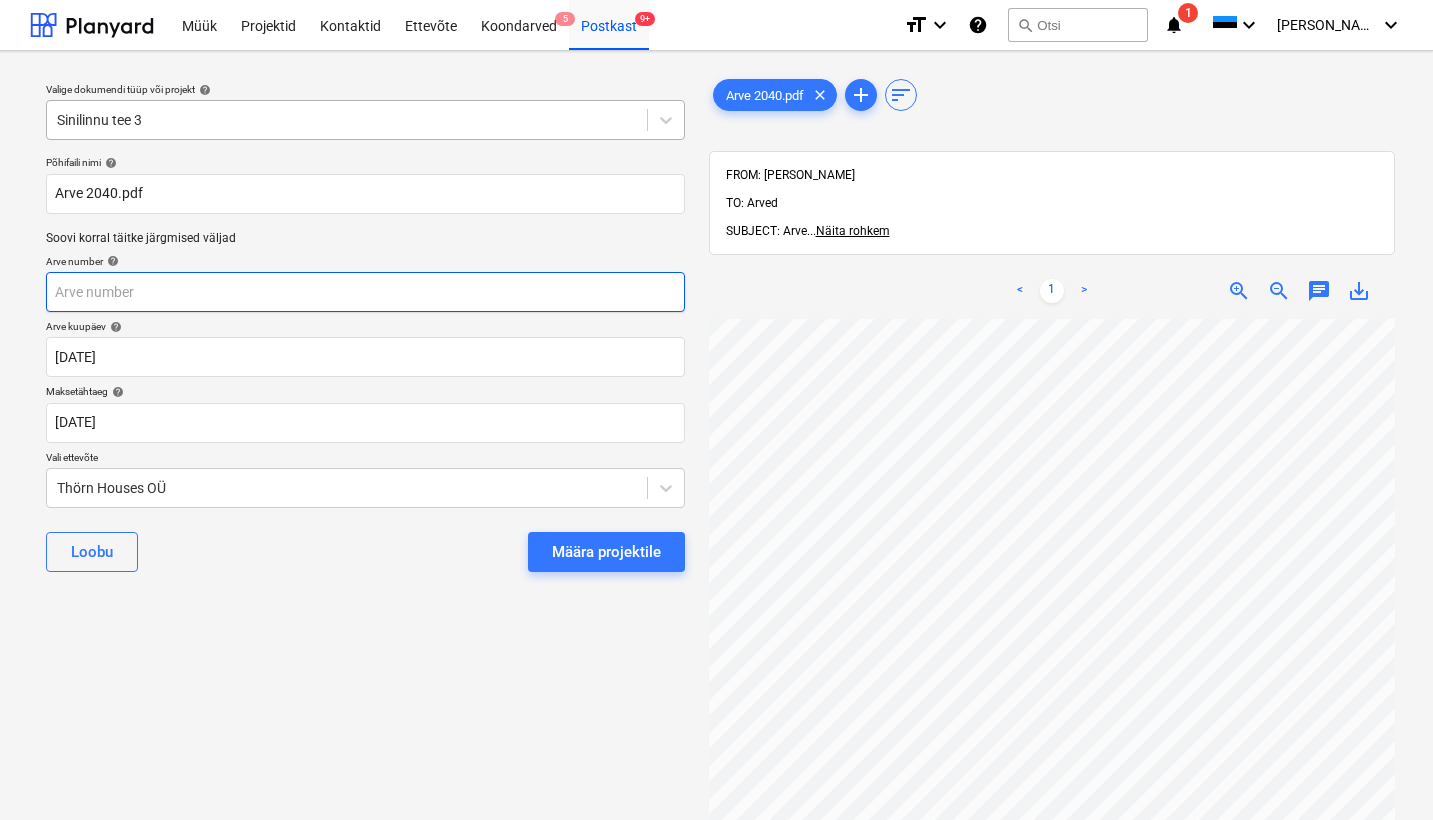 click at bounding box center [365, 292] 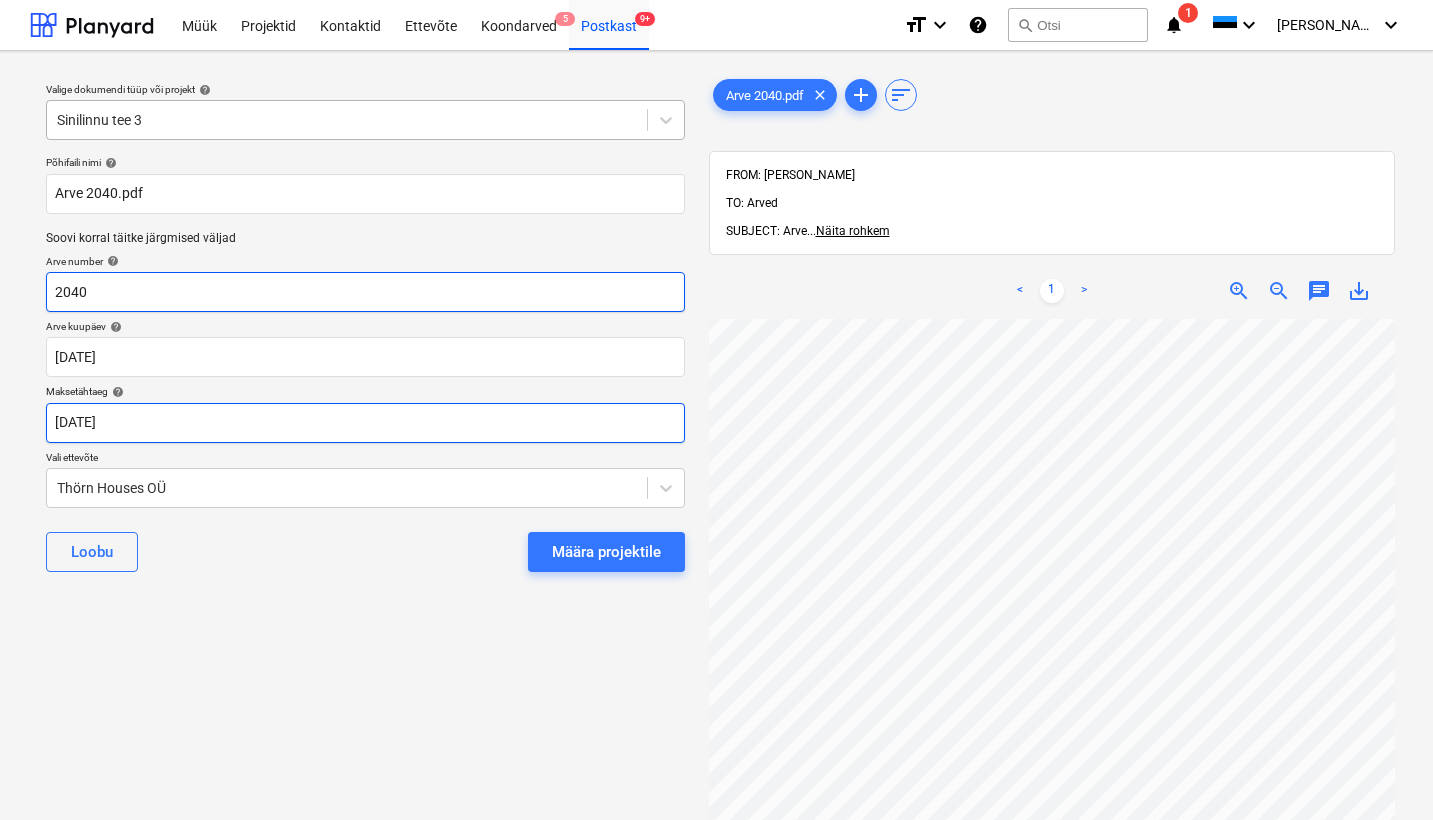 scroll, scrollTop: 0, scrollLeft: 216, axis: horizontal 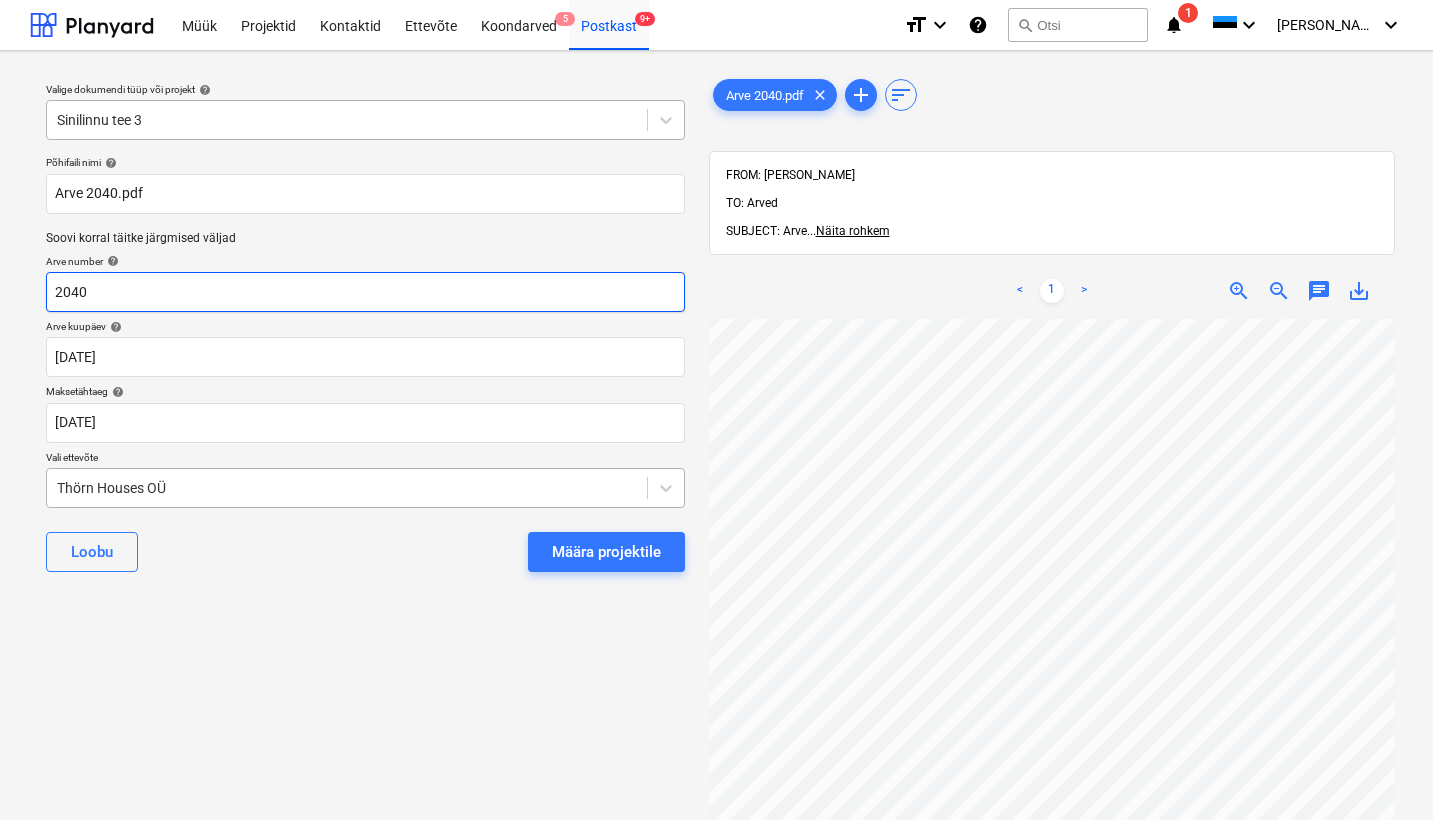type on "2040" 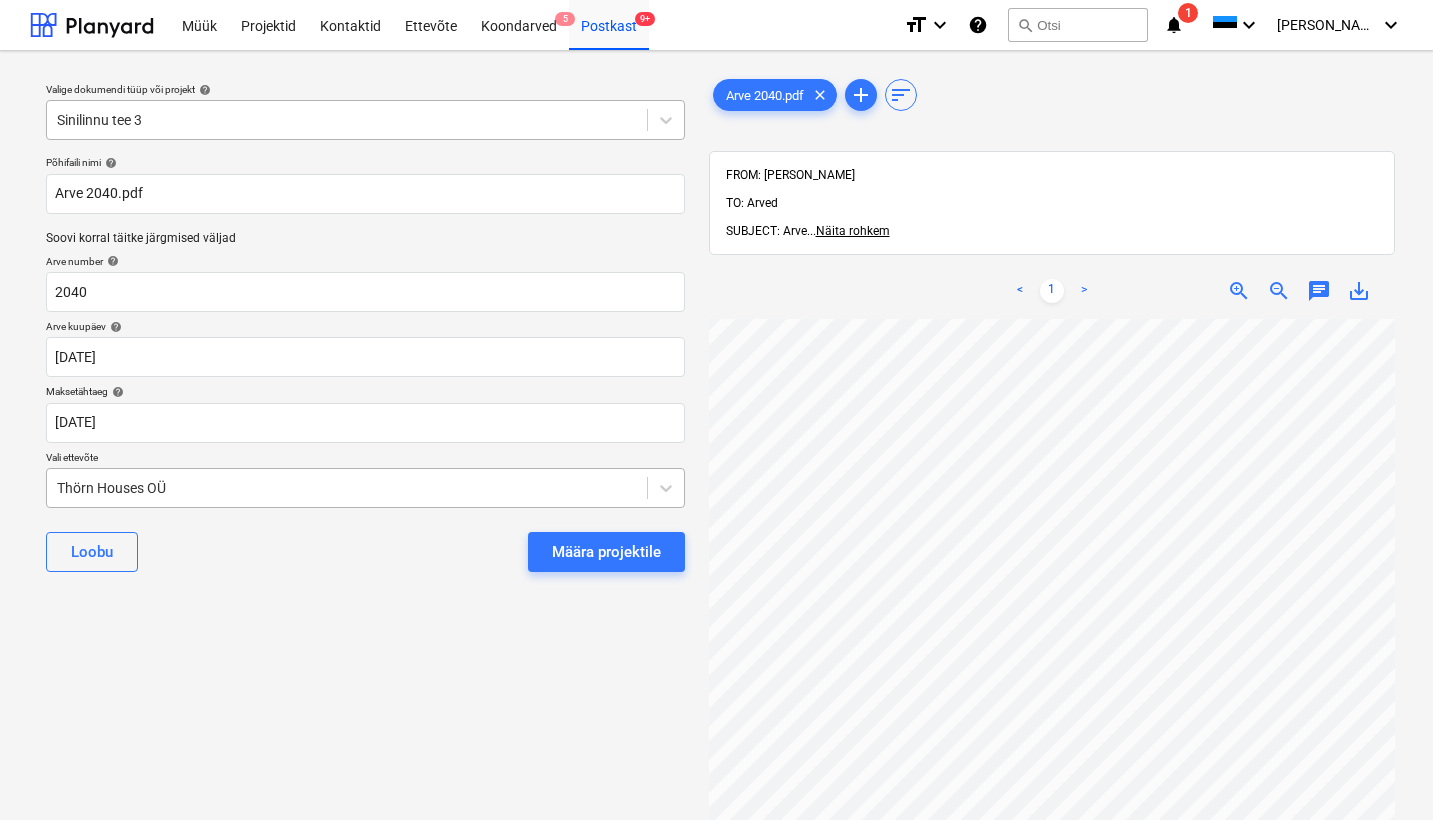 click on "Thörn Houses OÜ" at bounding box center [347, 488] 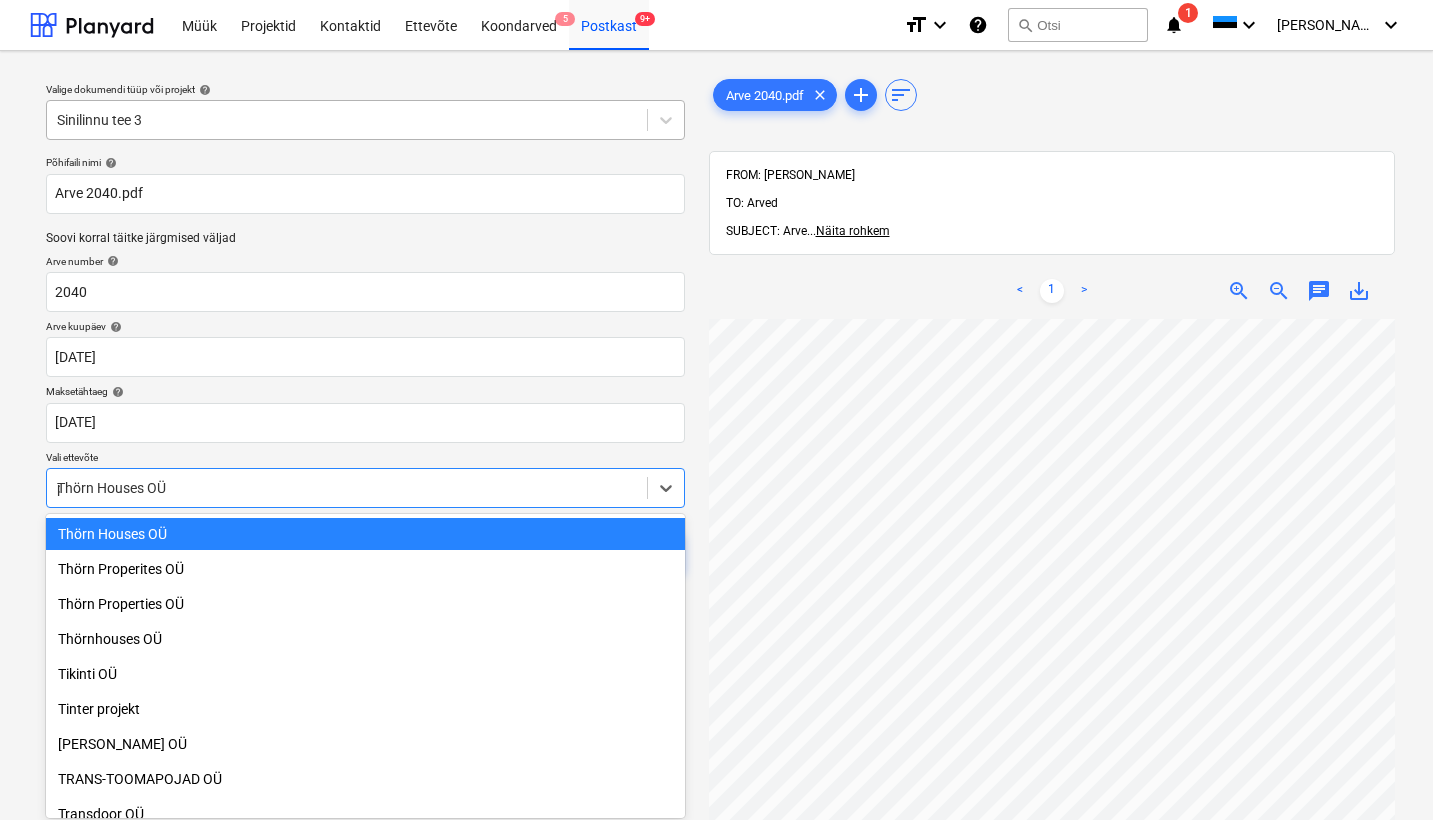 scroll, scrollTop: 3060, scrollLeft: 0, axis: vertical 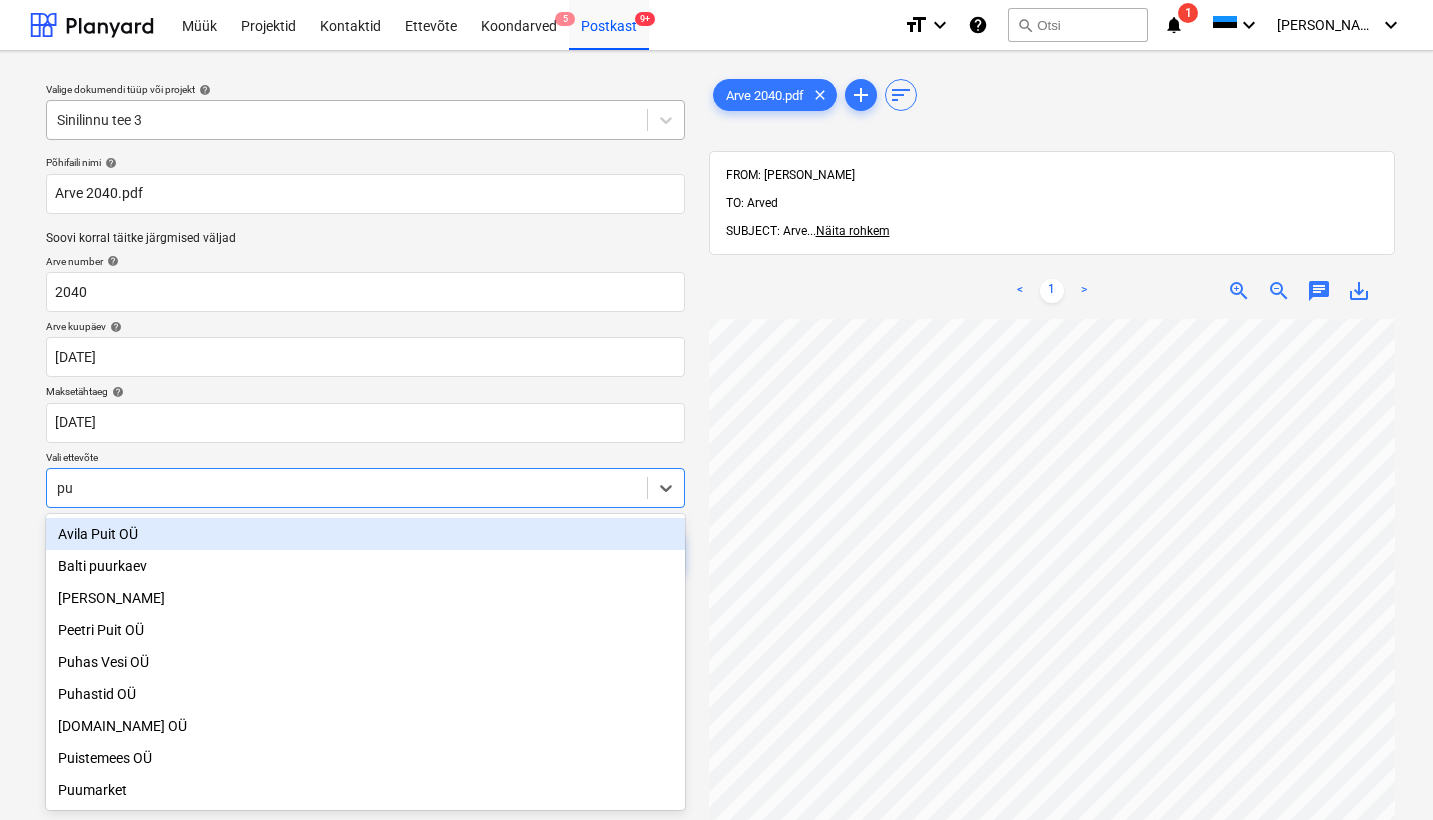 type on "pui" 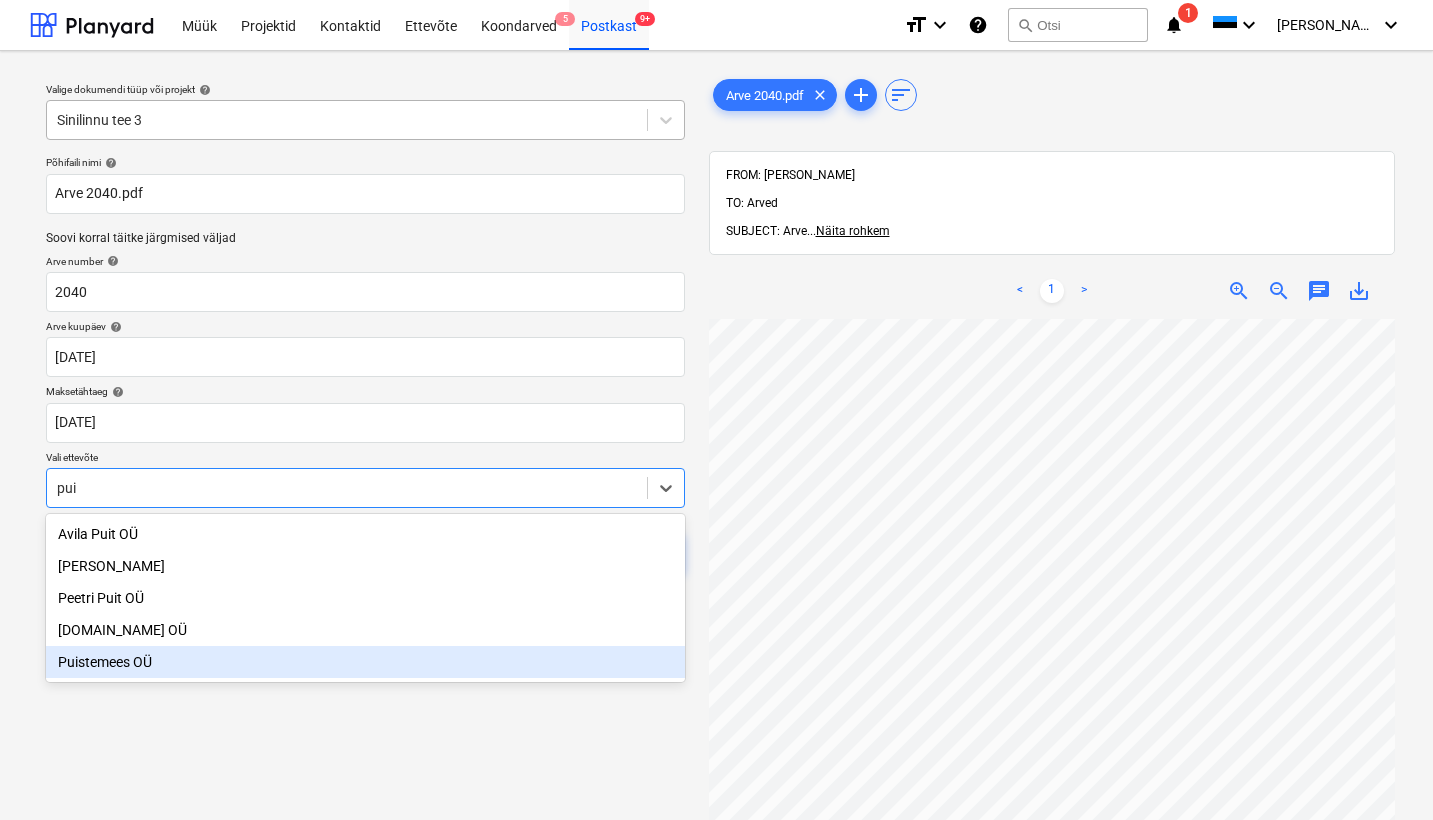 click on "Puistemees OÜ" at bounding box center (365, 662) 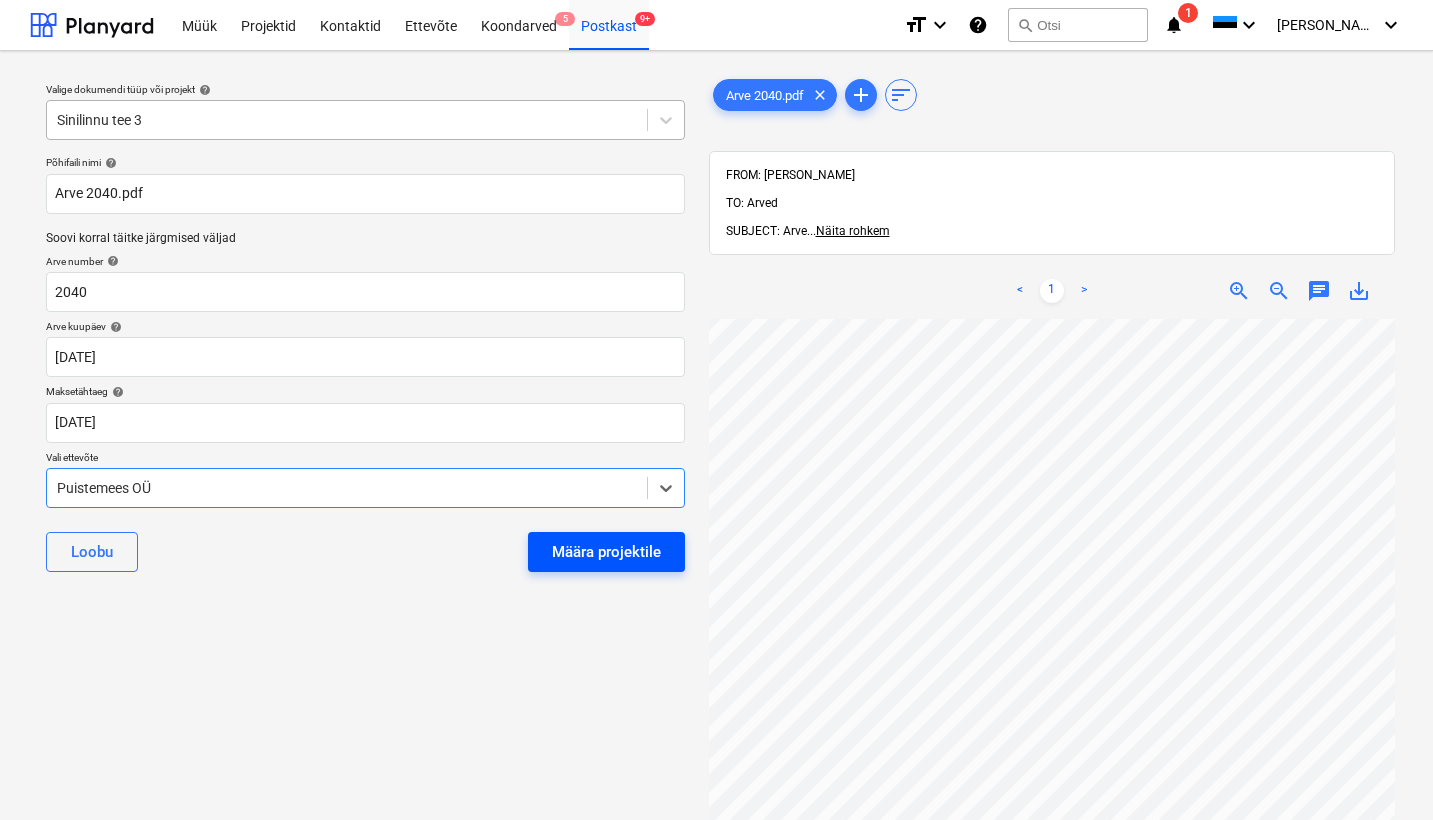 click on "Määra projektile" at bounding box center [606, 552] 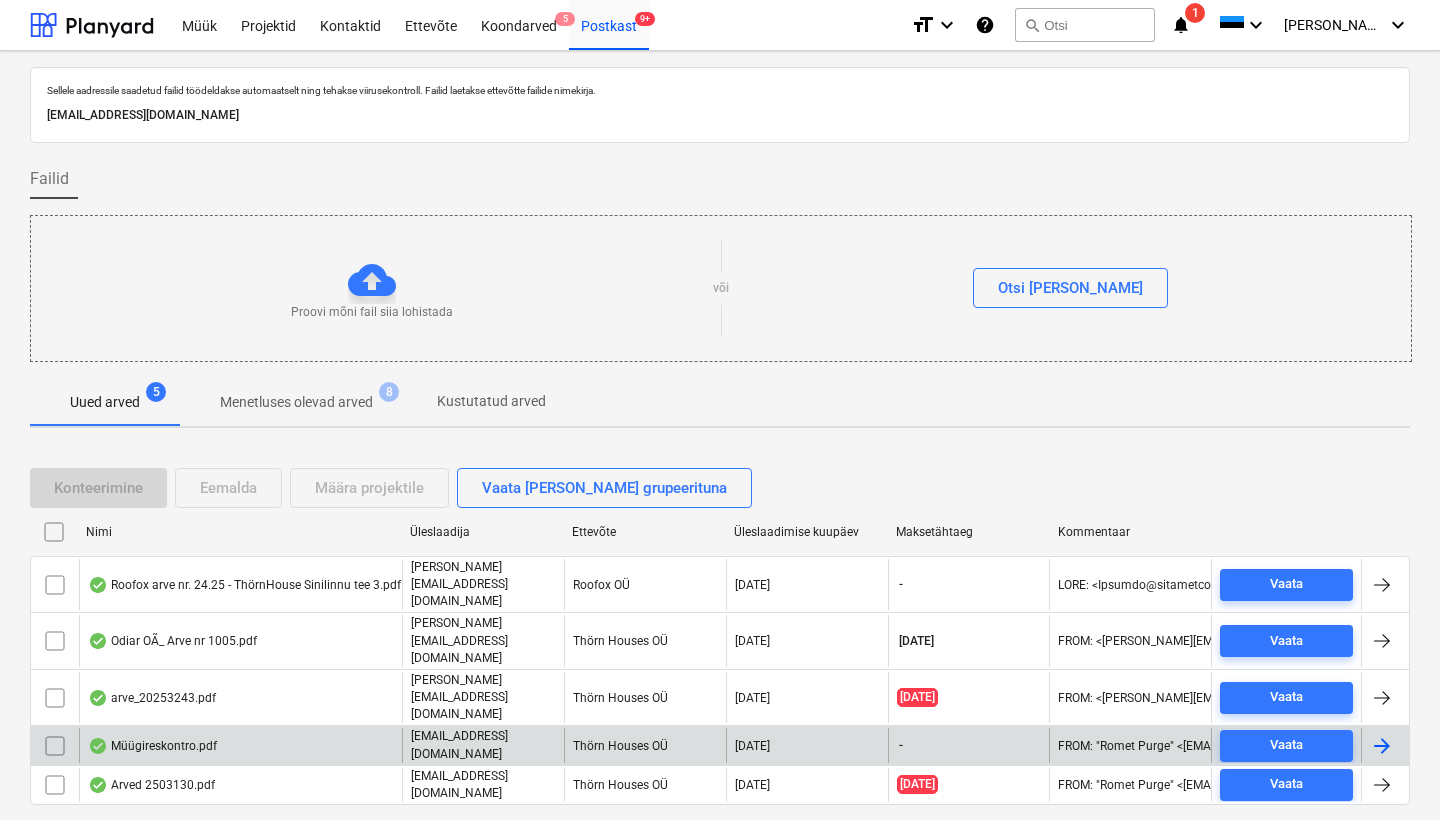 click on "Müügireskontro.pdf" at bounding box center (152, 746) 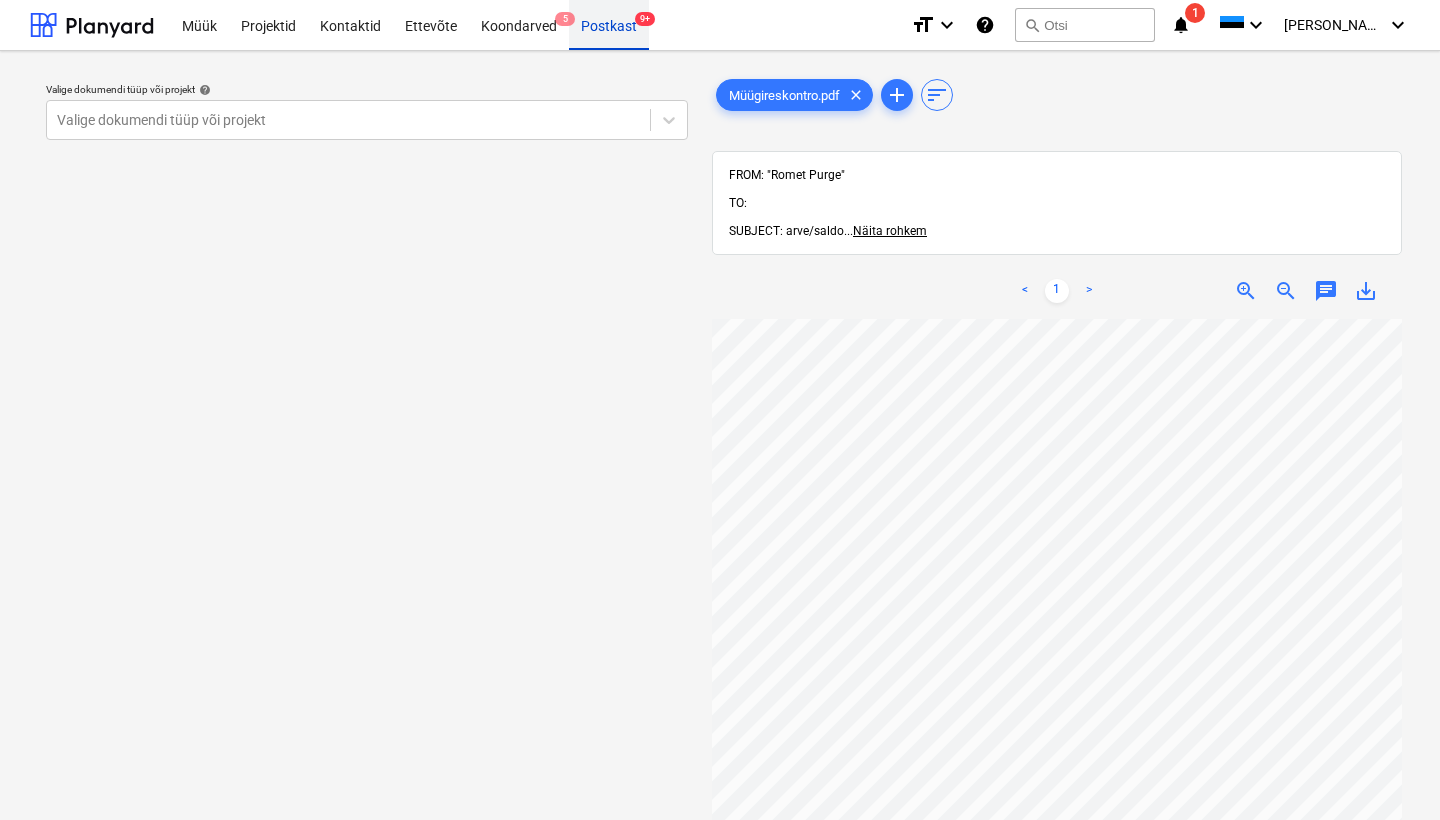 click on "Postkast 9+" at bounding box center (609, 24) 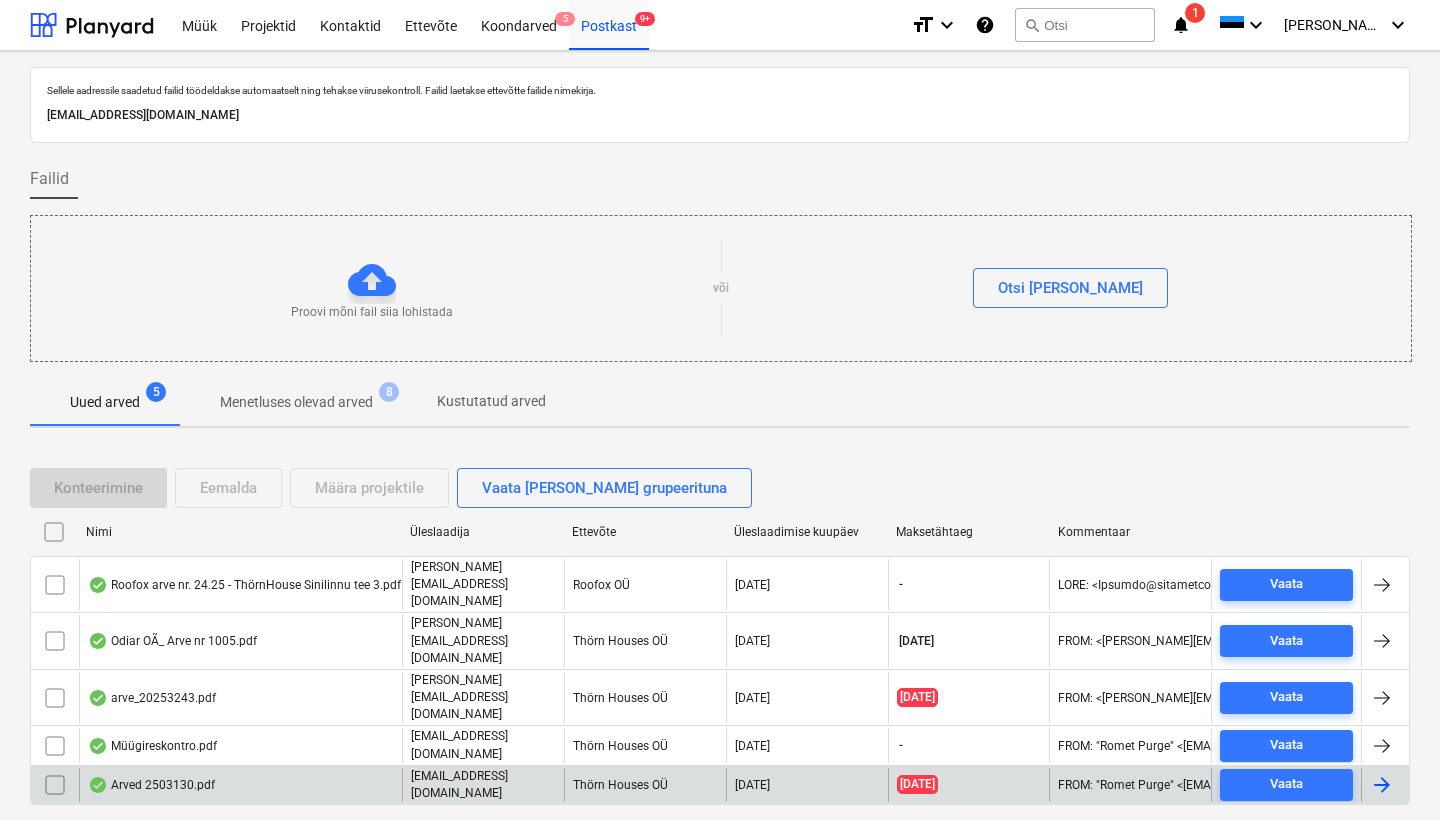 click on "Arved 2503130.pdf" at bounding box center (151, 785) 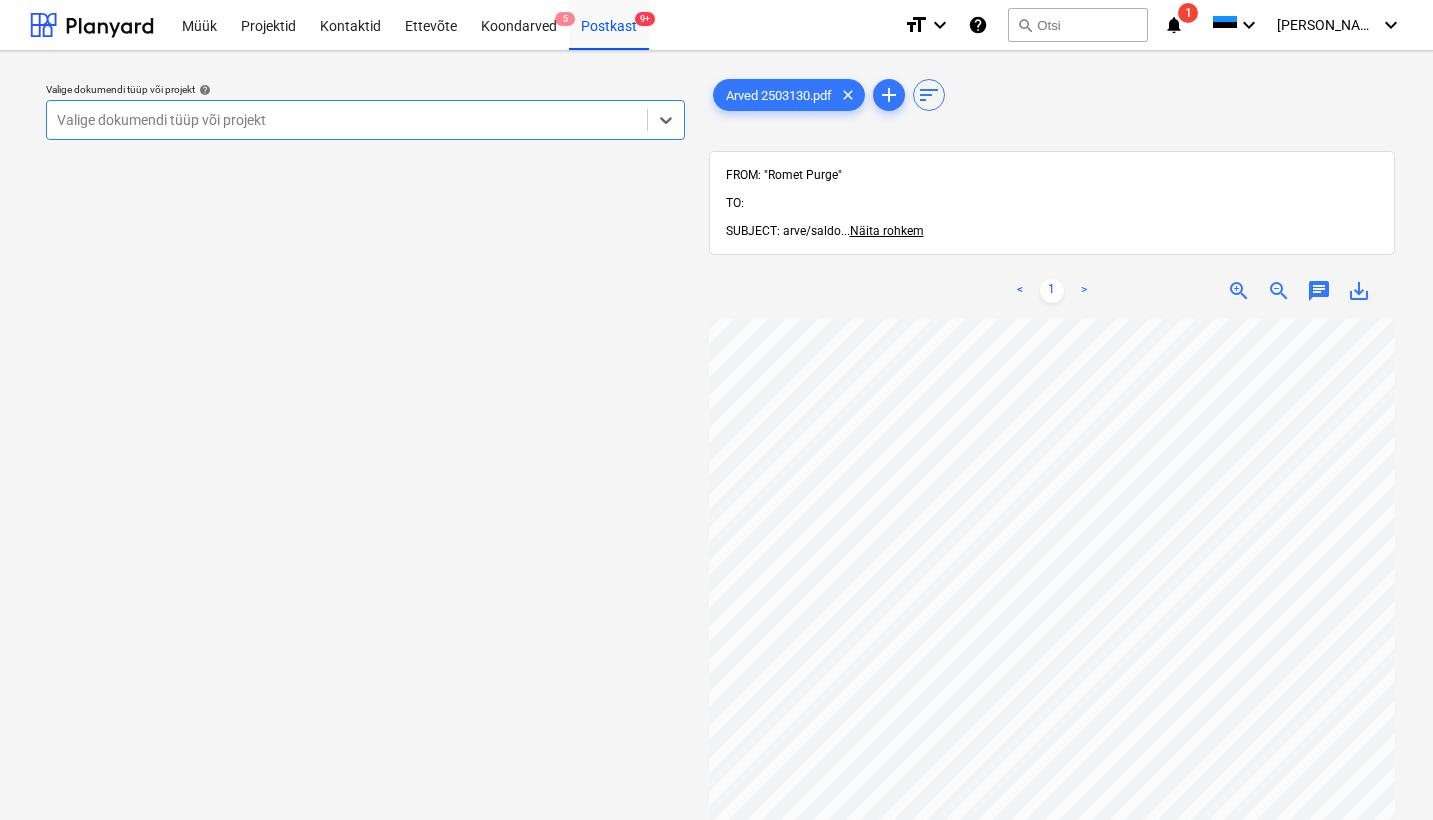scroll, scrollTop: 514, scrollLeft: 0, axis: vertical 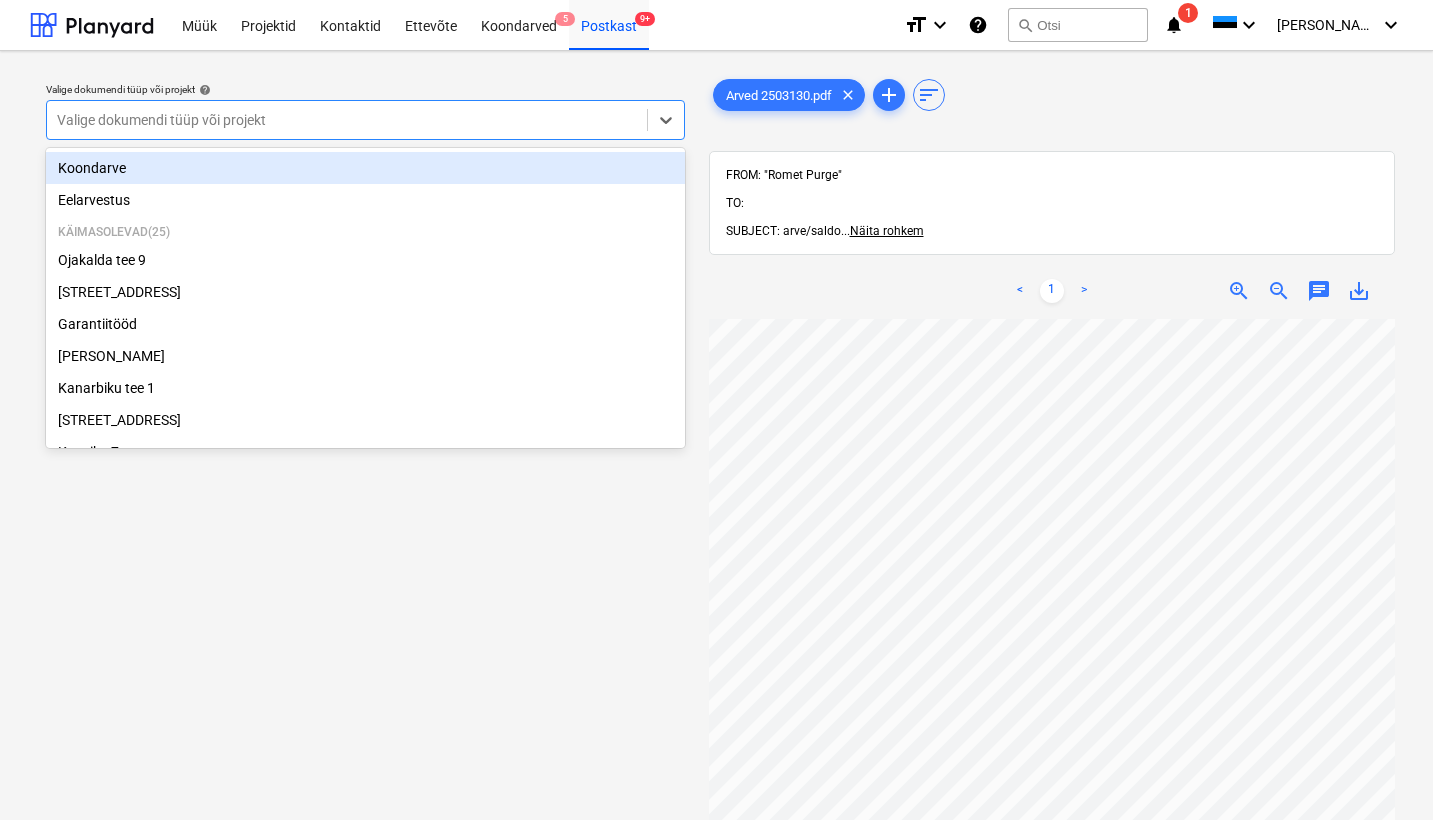 click on "Valige dokumendi tüüp või projekt" at bounding box center (347, 120) 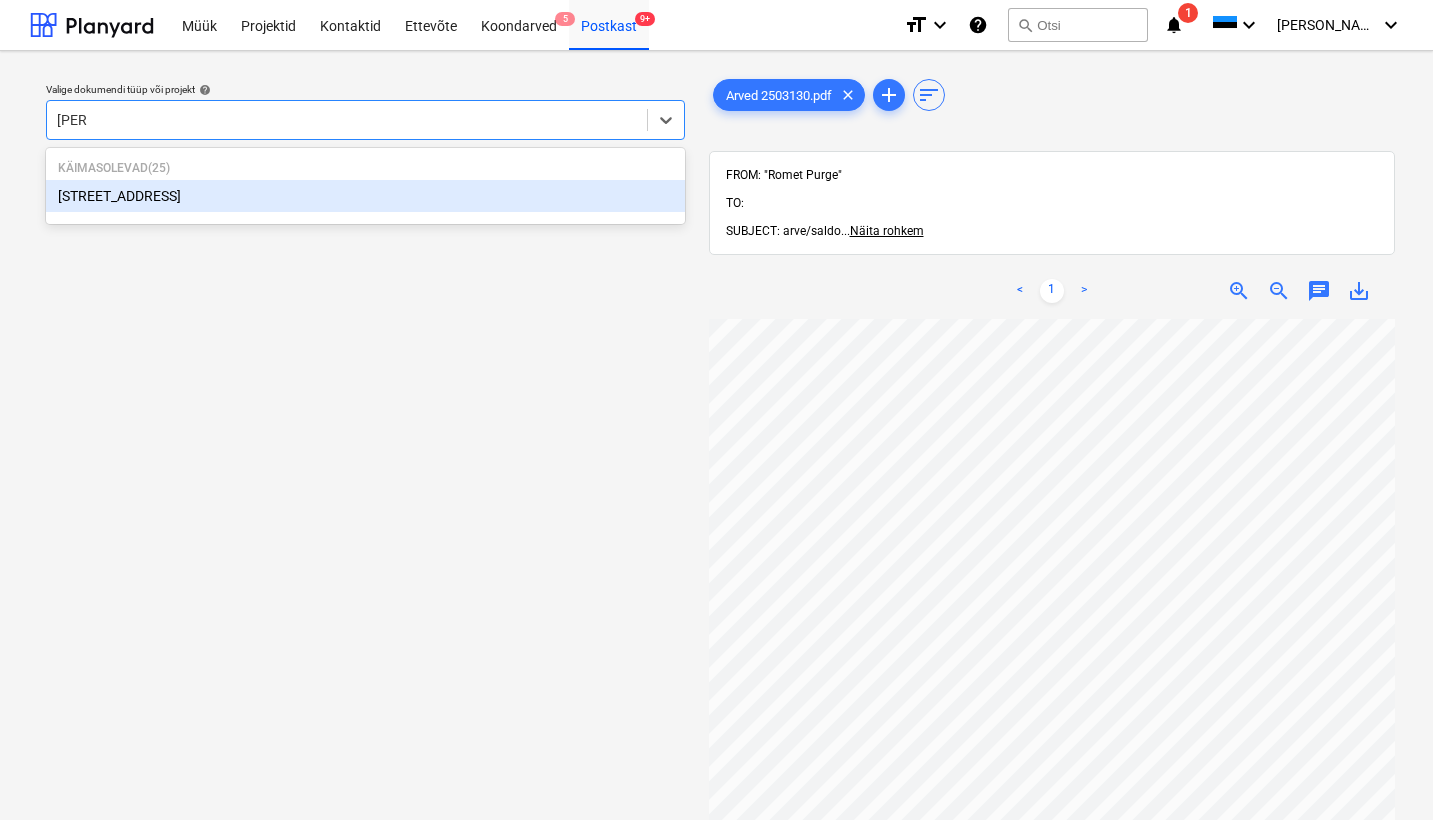 type on "pohla" 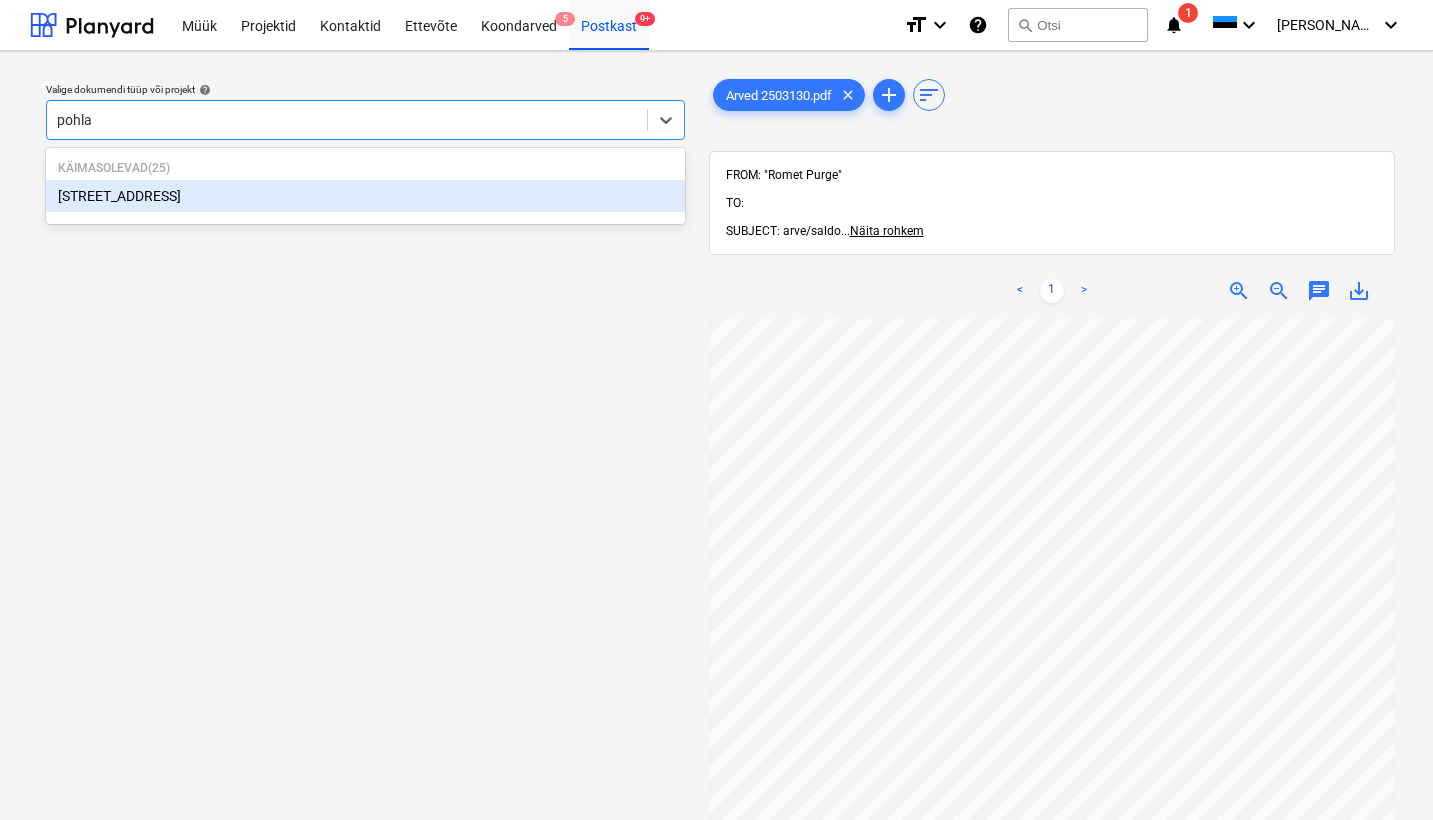 click on "[STREET_ADDRESS]" at bounding box center [365, 196] 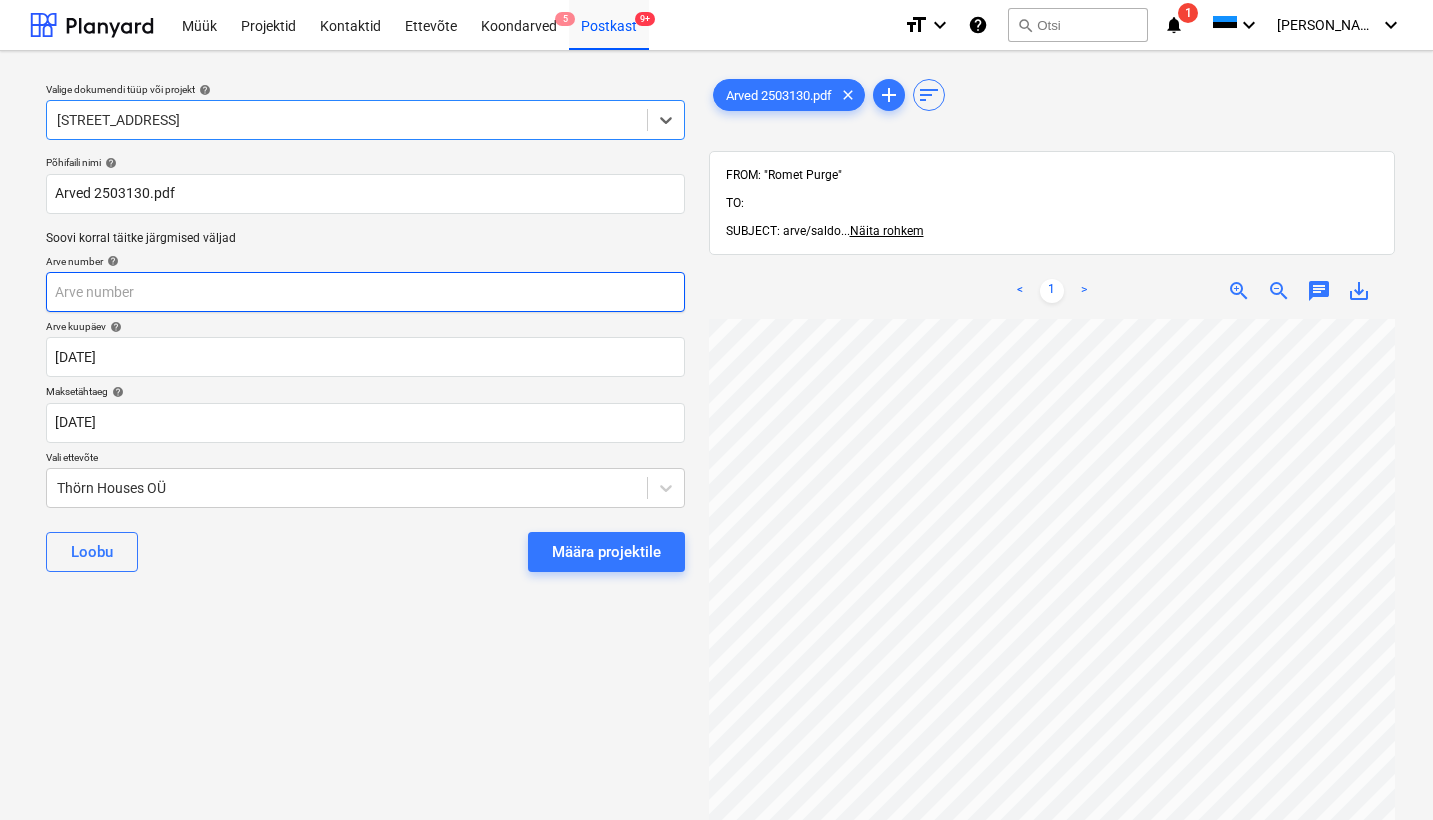 click at bounding box center [365, 292] 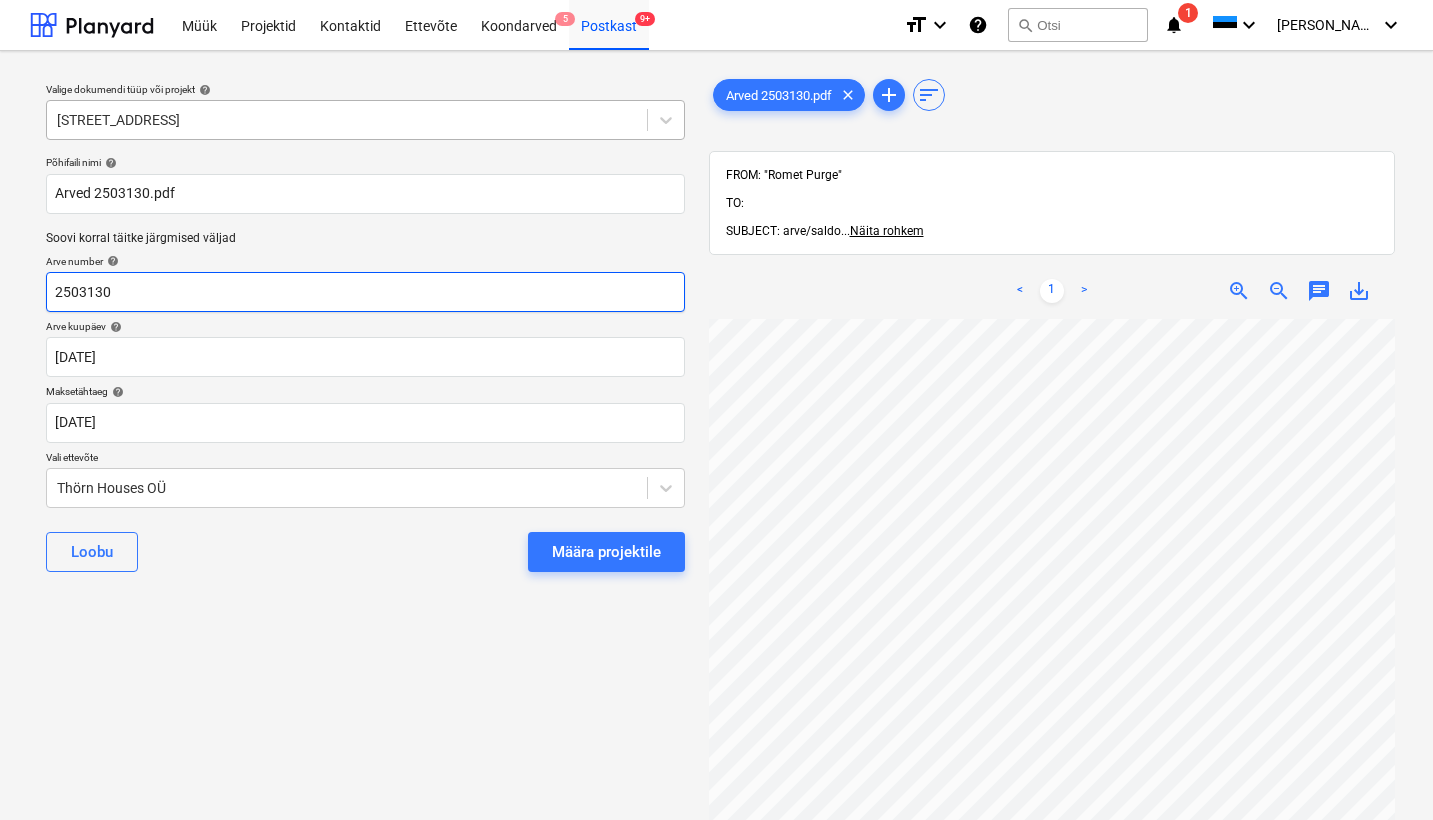 scroll, scrollTop: 1, scrollLeft: 217, axis: both 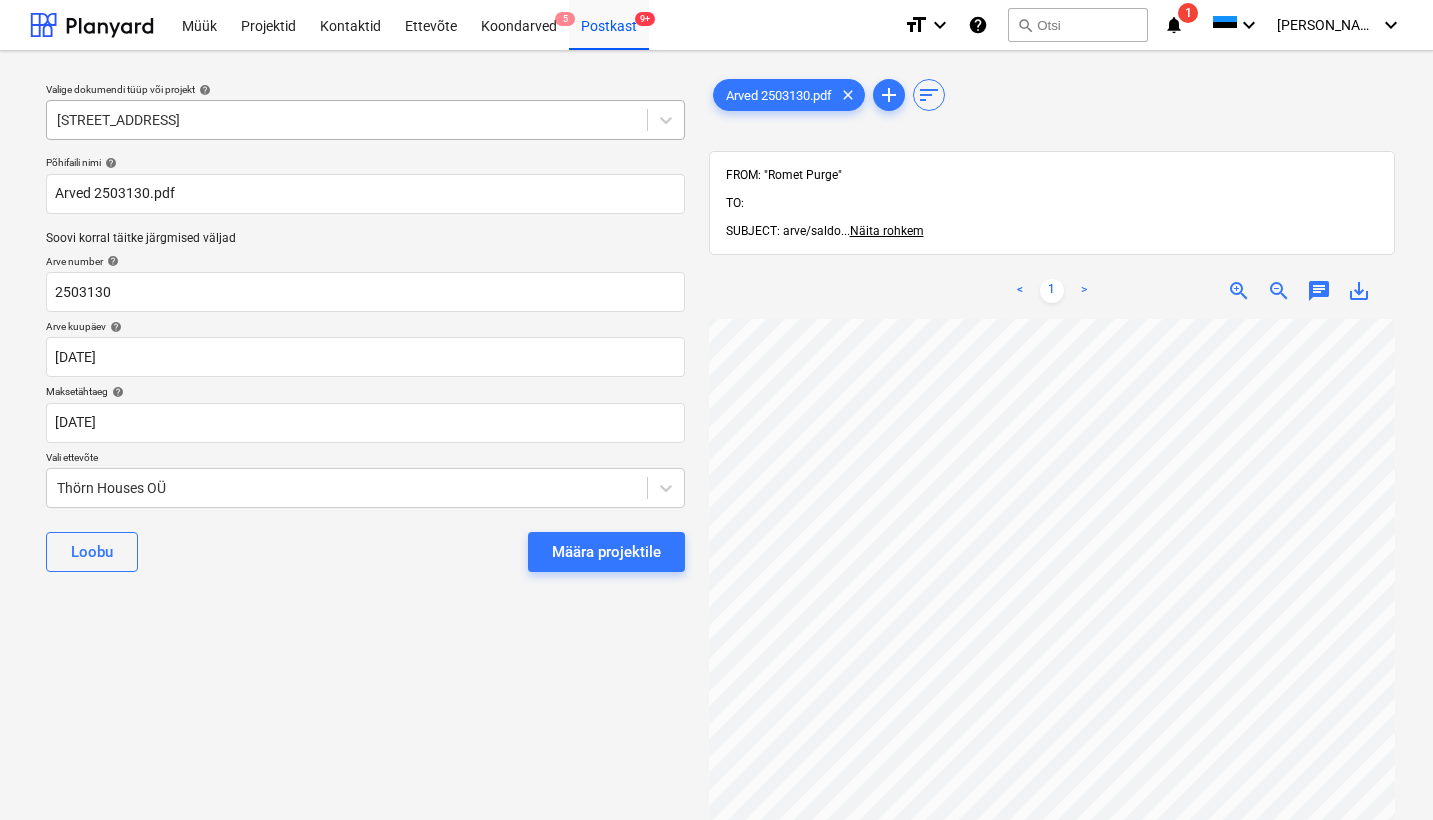 click on "Projekti nimekirja ületoomine ebaõnnestus" at bounding box center [1082, 21] 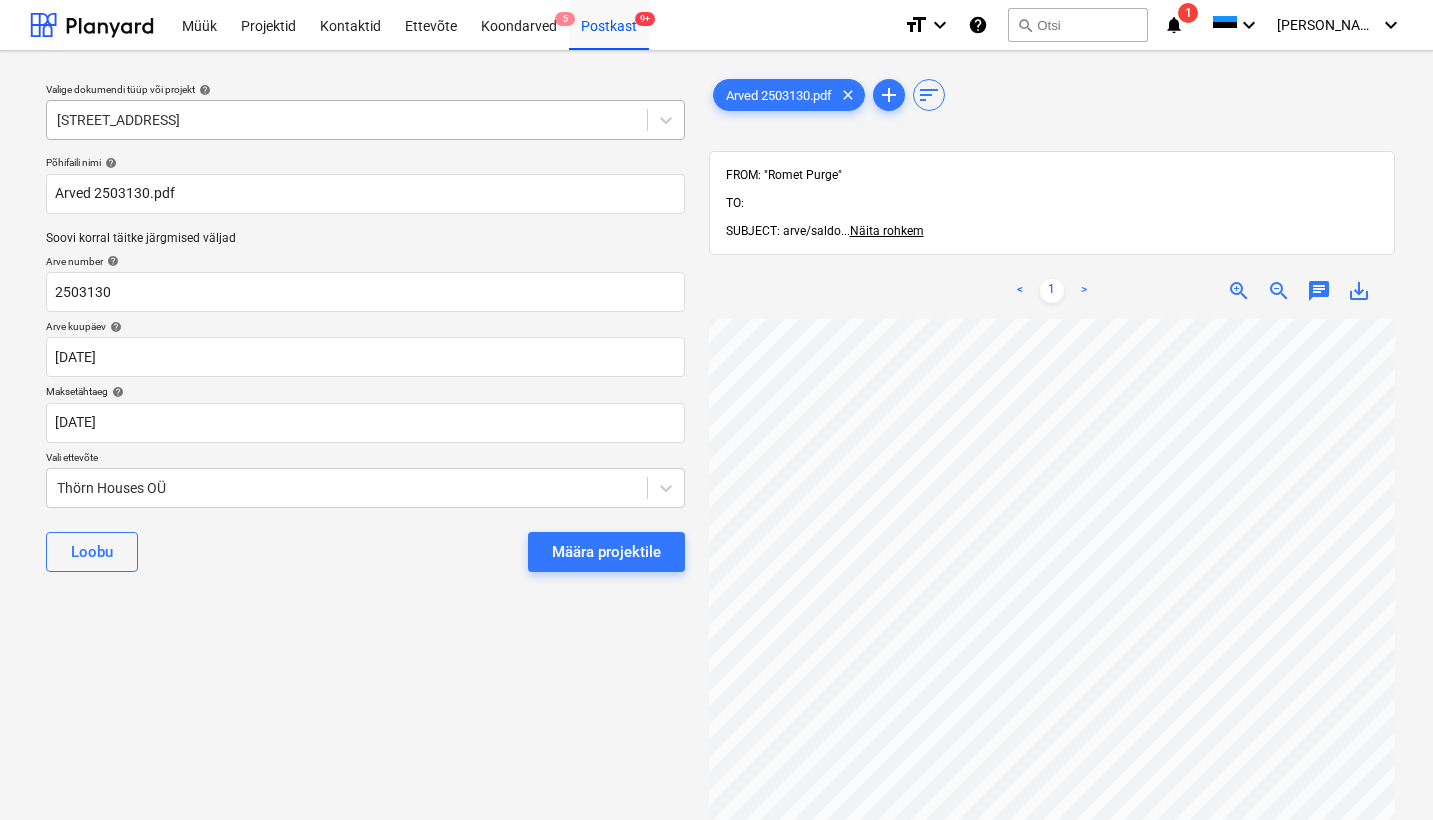 scroll, scrollTop: 0, scrollLeft: 0, axis: both 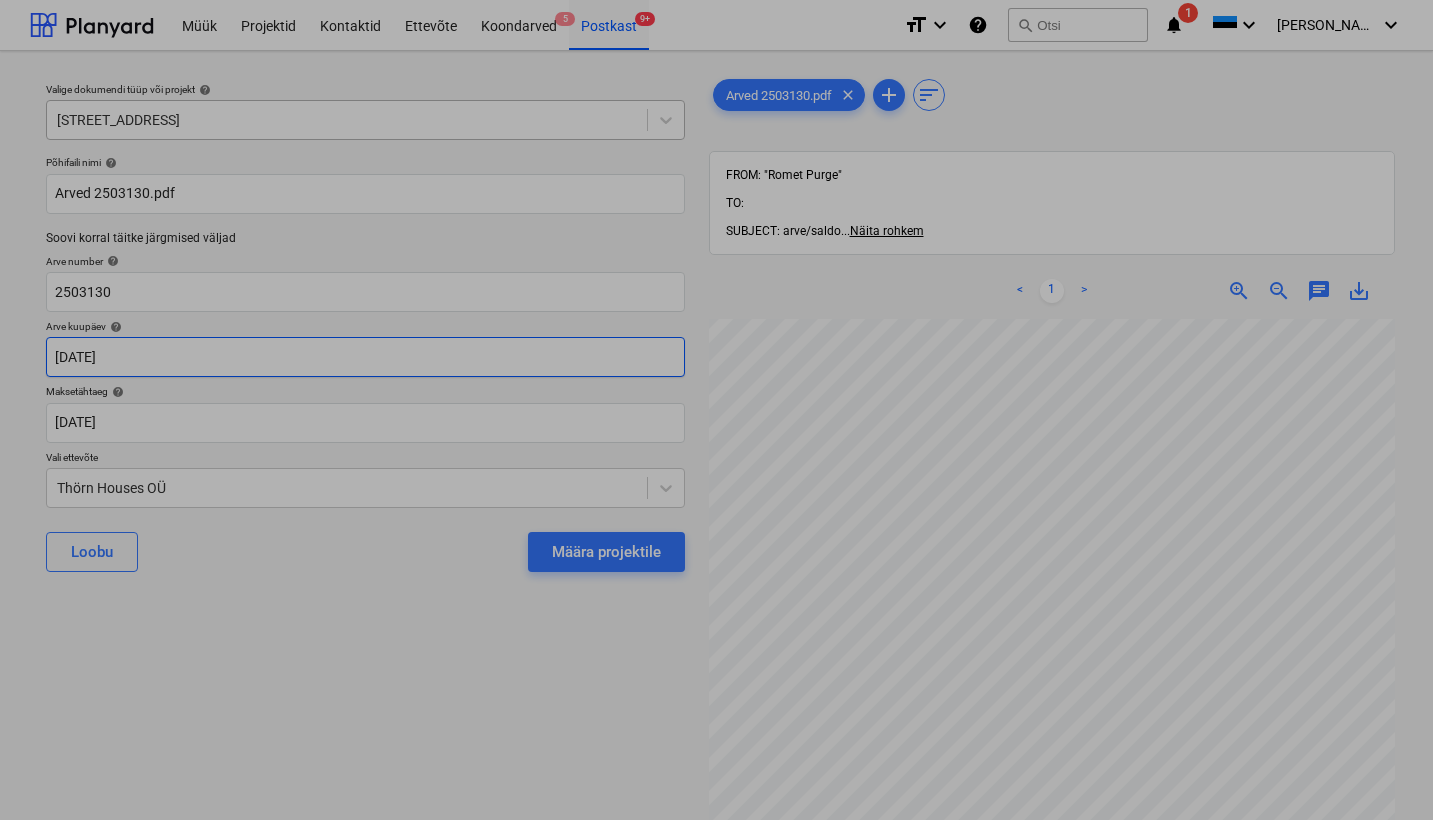 click on "Müük Projektid Kontaktid Ettevõte Koondarved 5 Postkast 9+ format_size keyboard_arrow_down help search Otsi notifications 1 keyboard_arrow_down [PERSON_NAME] keyboard_arrow_down Valige dokumendi tüüp või projekt help [PERSON_NAME] tee 4 Põhifaili nimi help Arved 2503130.pdf Soovi korral täitke järgmised väljad Arve number help 2503130 Arve kuupäev help [DATE] 18.07.2025 Press the down arrow key to interact with the calendar and
select a date. Press the question mark key to get the keyboard shortcuts for changing dates. Maksetähtaeg help [DATE] 18.07.2025 Press the down arrow key to interact with the calendar and
select a date. Press the question mark key to get the keyboard shortcuts for changing dates. Vali ettevõte Thörn Houses OÜ   Loobu Määra projektile Arved 2503130.pdf clear add sort FROM: "Romet Purge"  TO:  SUBJECT: arve/saldo ...  Näita rohkem ...  Näita rohkem < 1 > zoom_in zoom_out chat 0 save_alt Projekti nimekirja ületoomine ebaõnnestus
Su Mo Tu We Th Fr" at bounding box center (716, 410) 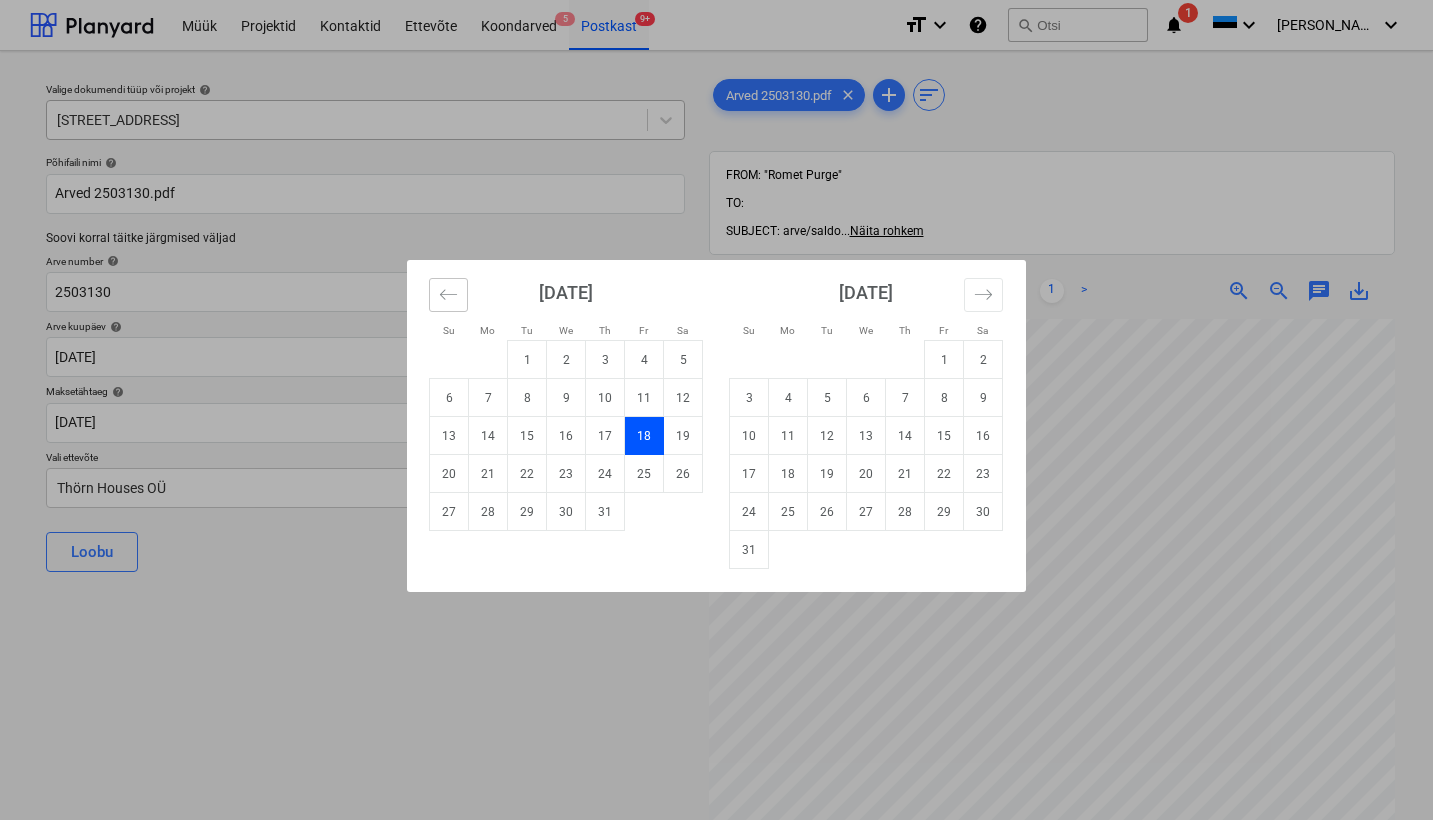 click 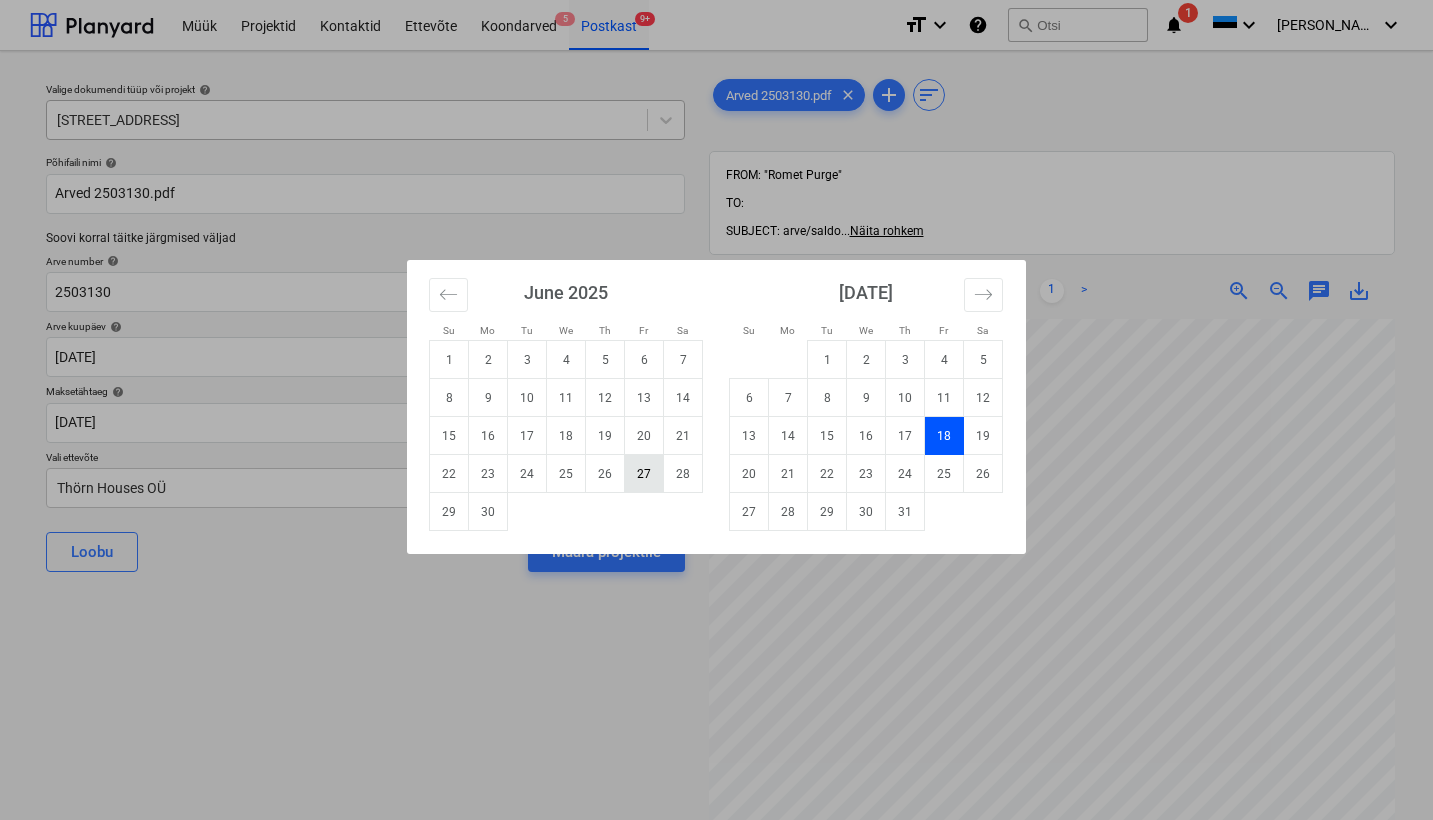 click on "27" at bounding box center [644, 474] 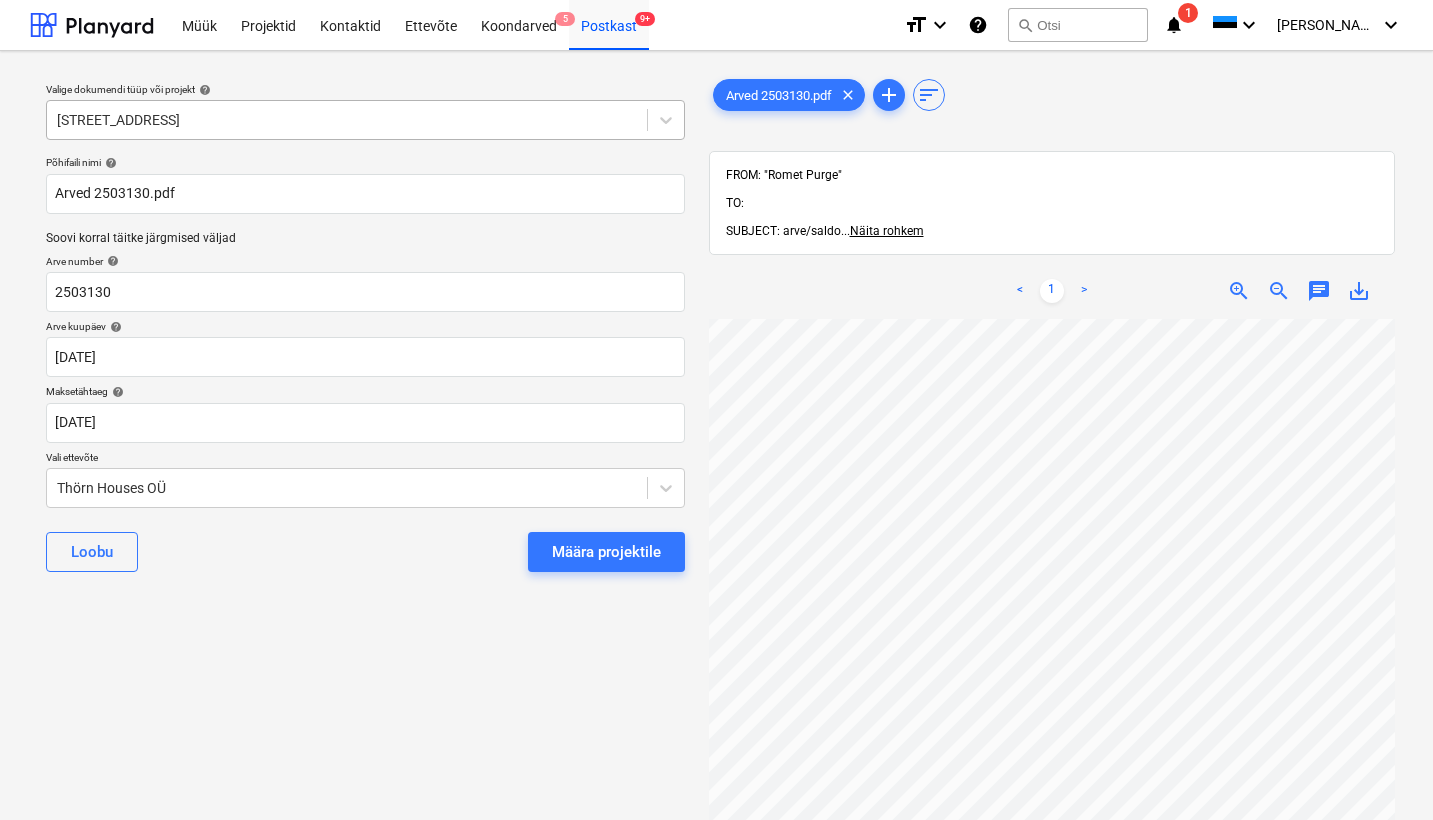 type on "[DATE]" 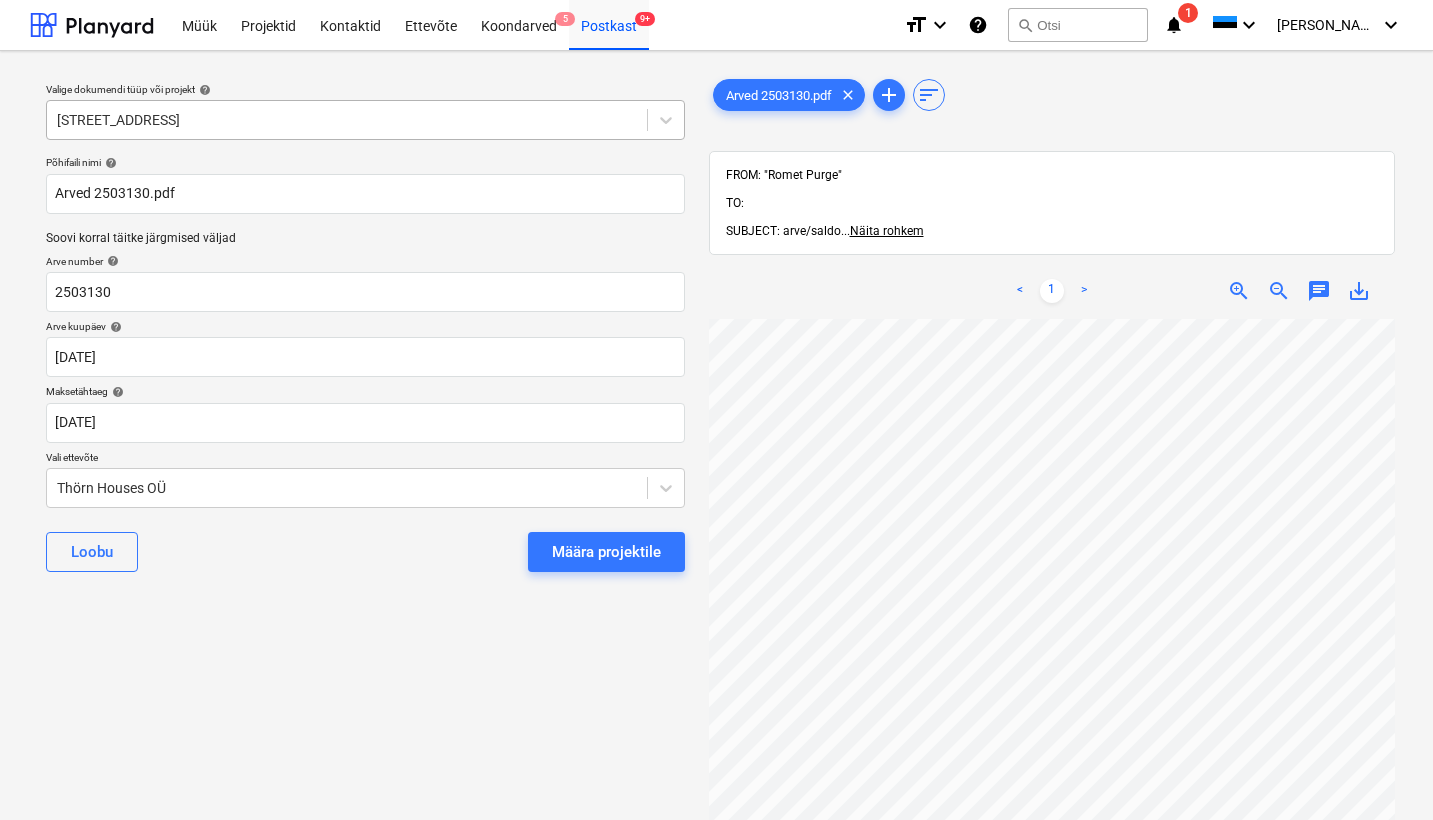 scroll, scrollTop: 514, scrollLeft: 0, axis: vertical 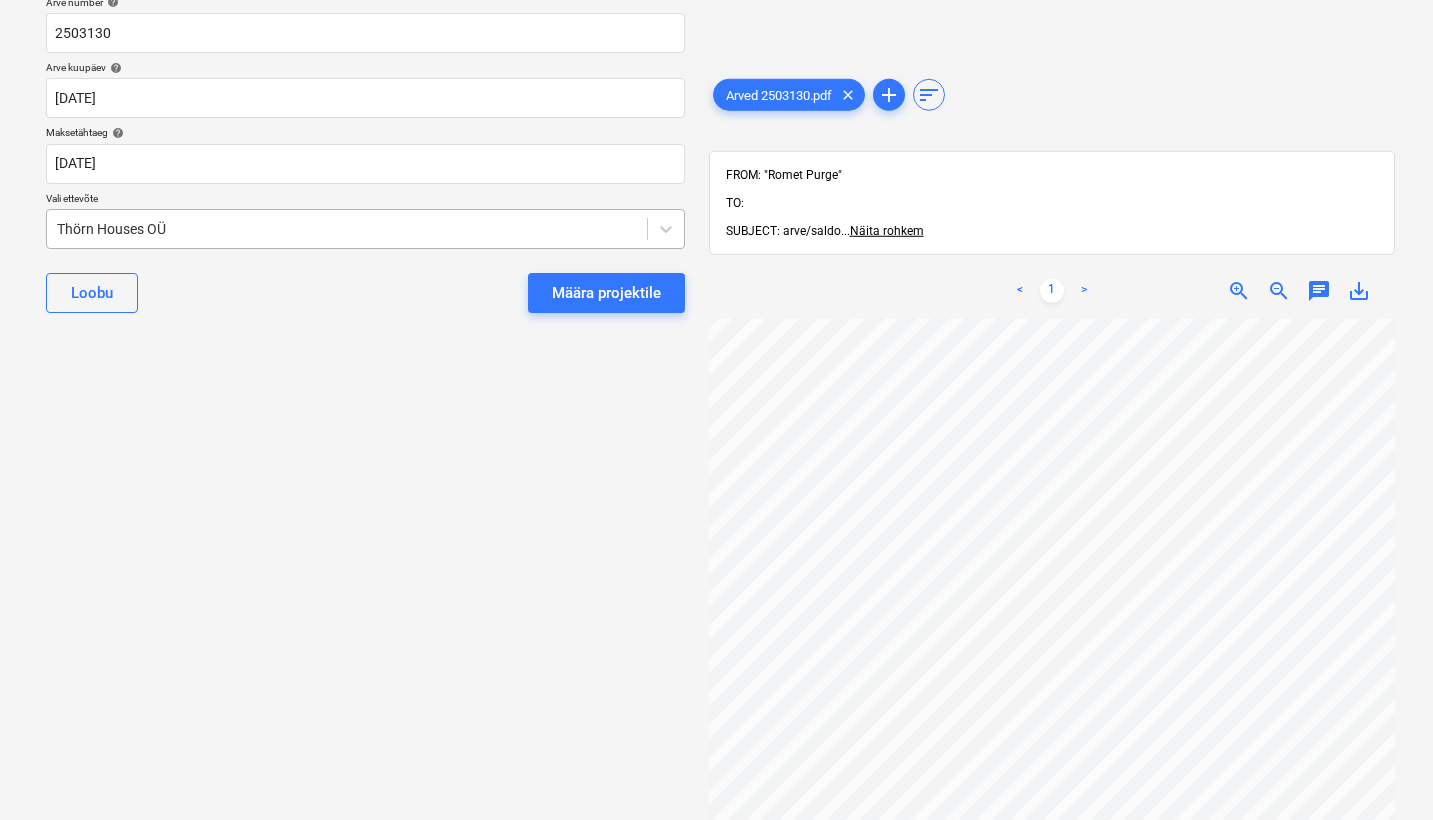 click on "Thörn Houses OÜ" at bounding box center [347, 229] 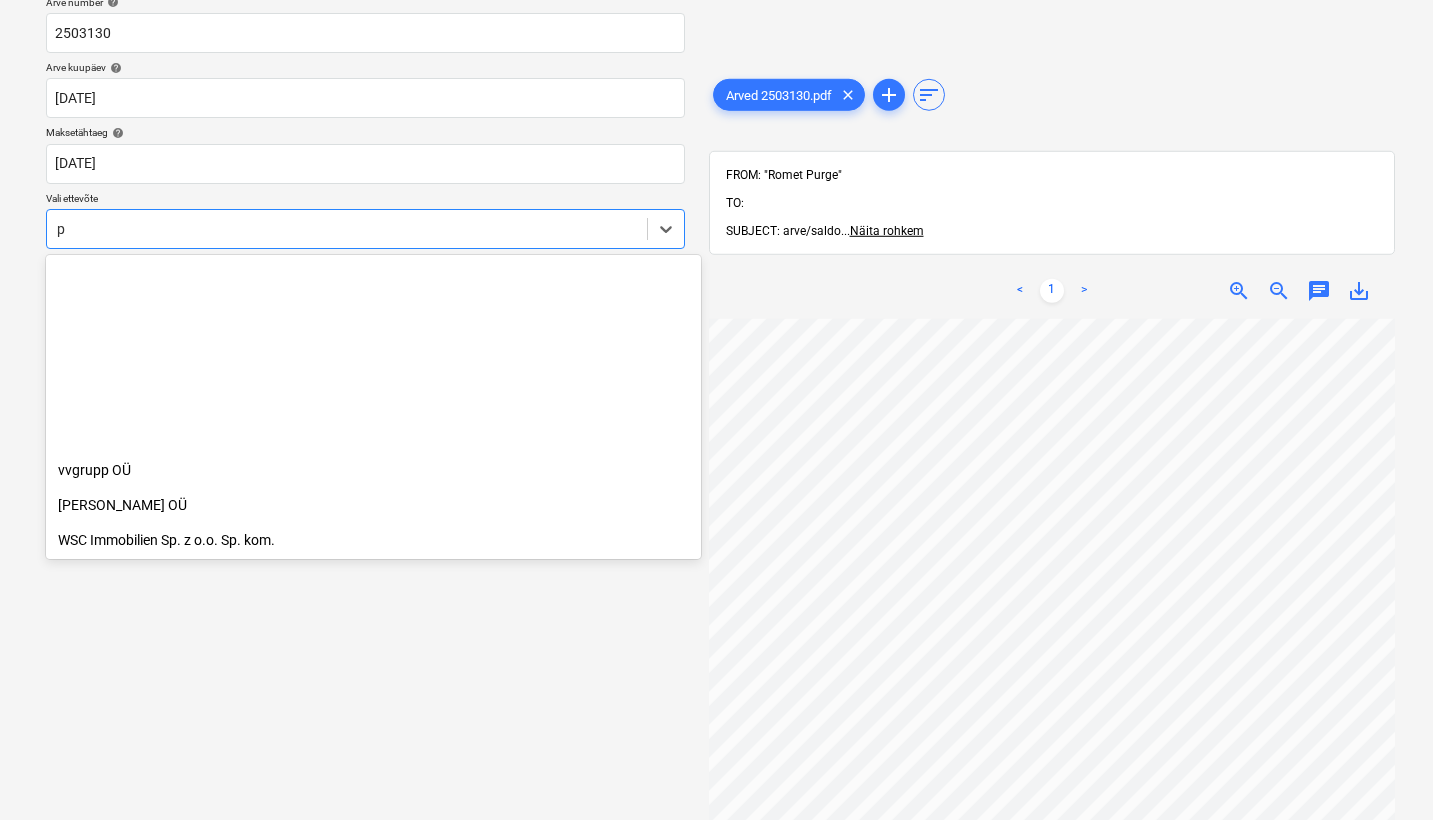 scroll, scrollTop: 3060, scrollLeft: 0, axis: vertical 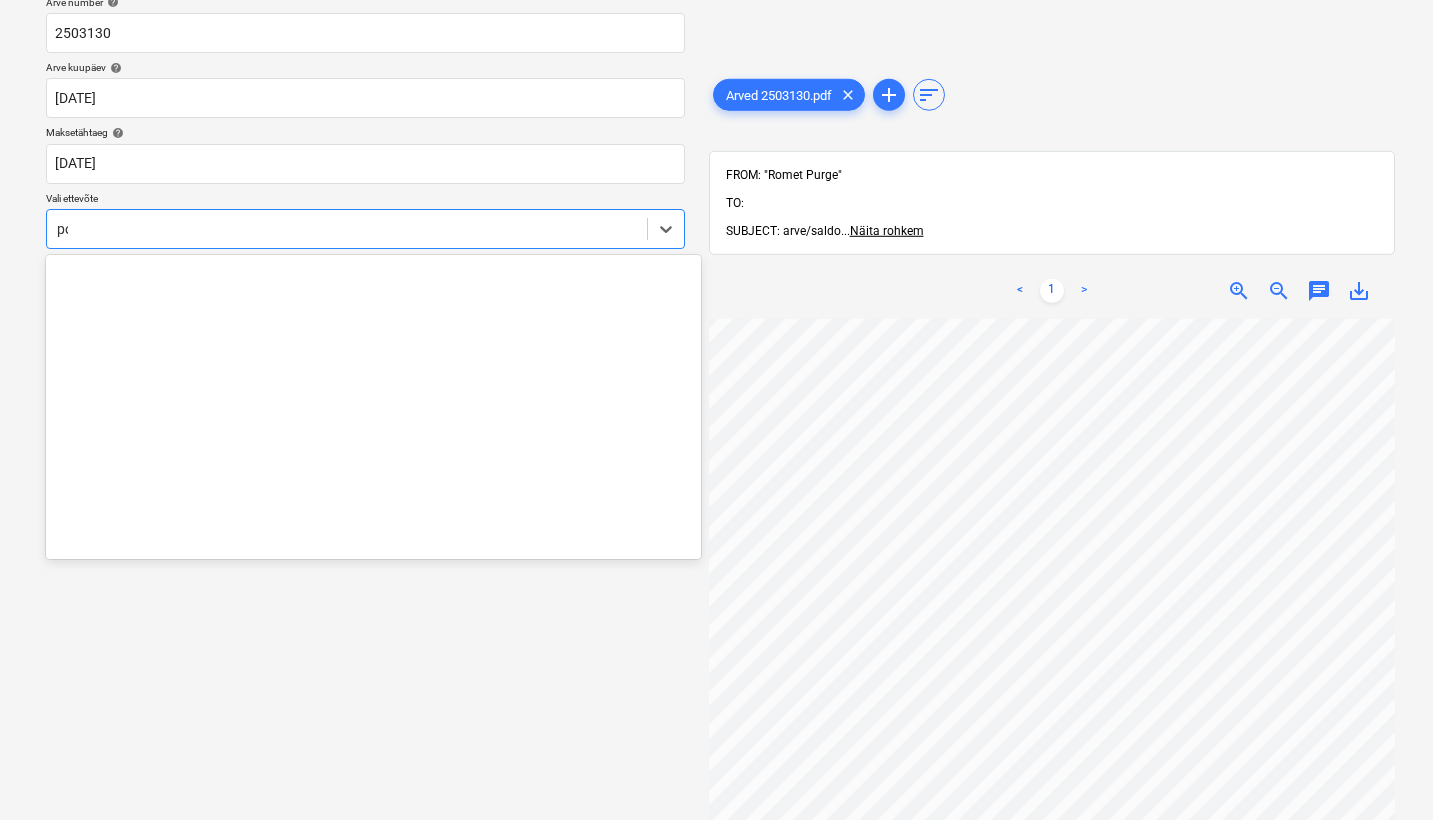type on "p" 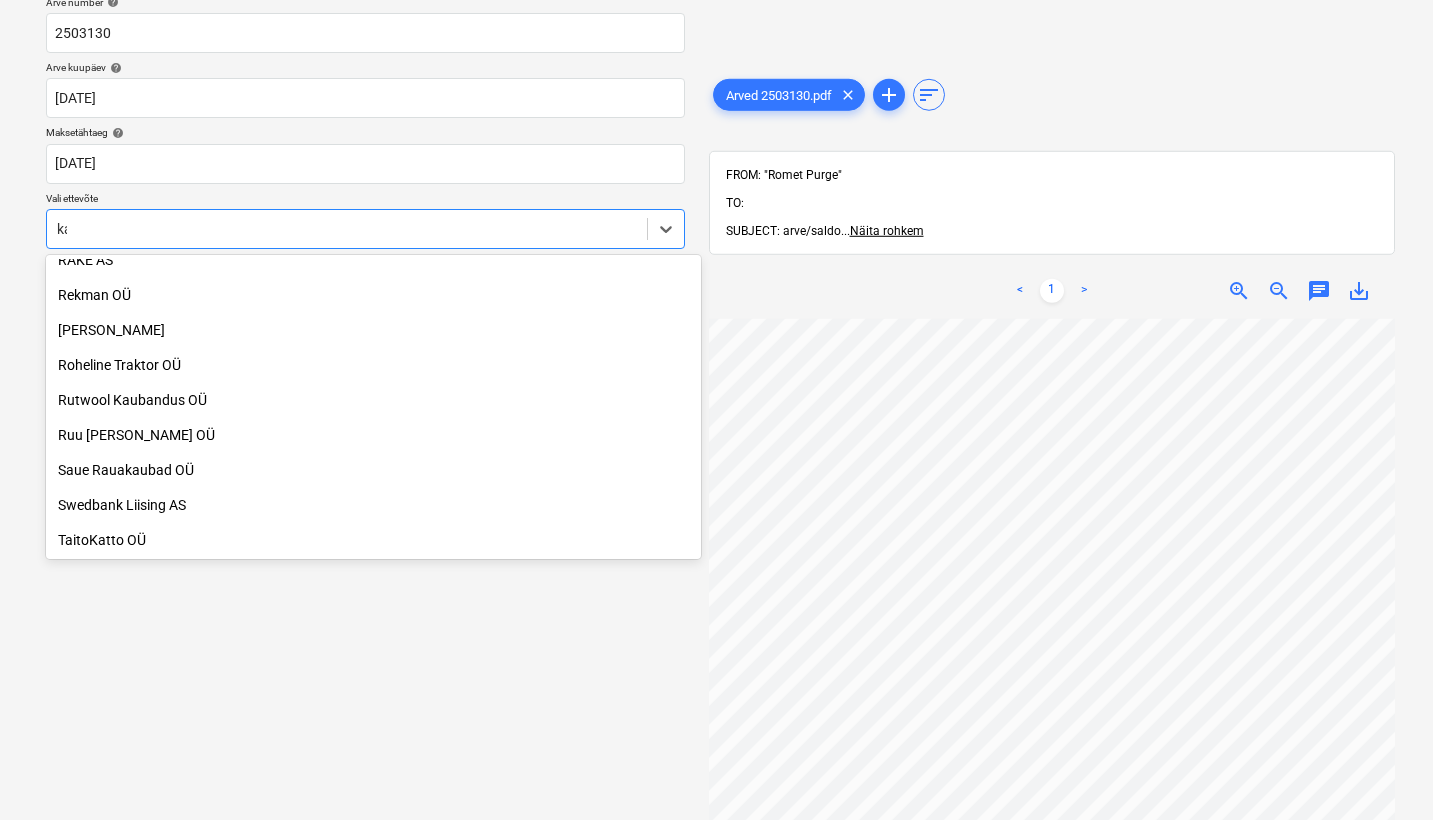 scroll, scrollTop: 505, scrollLeft: 0, axis: vertical 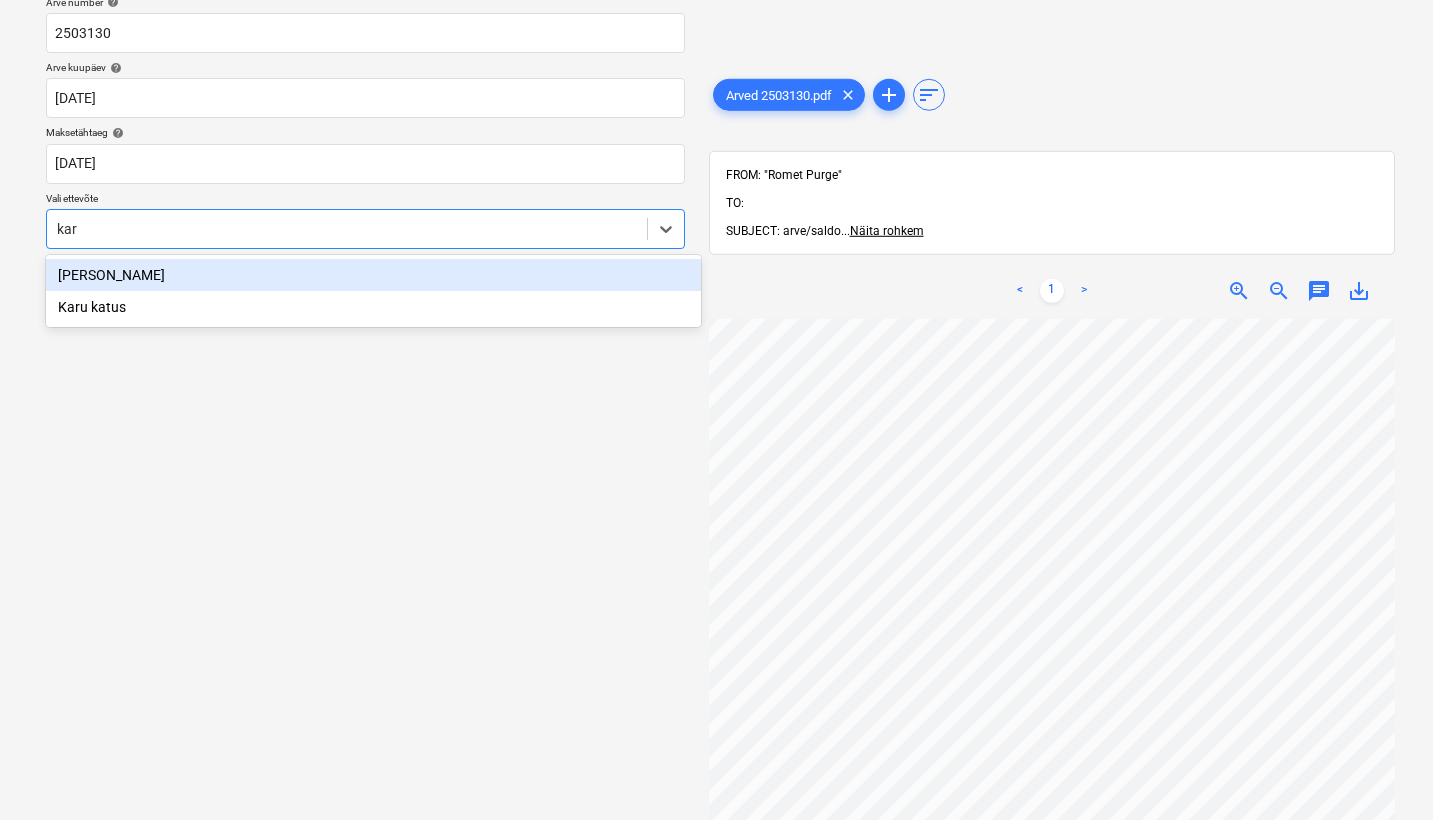 type on "karu" 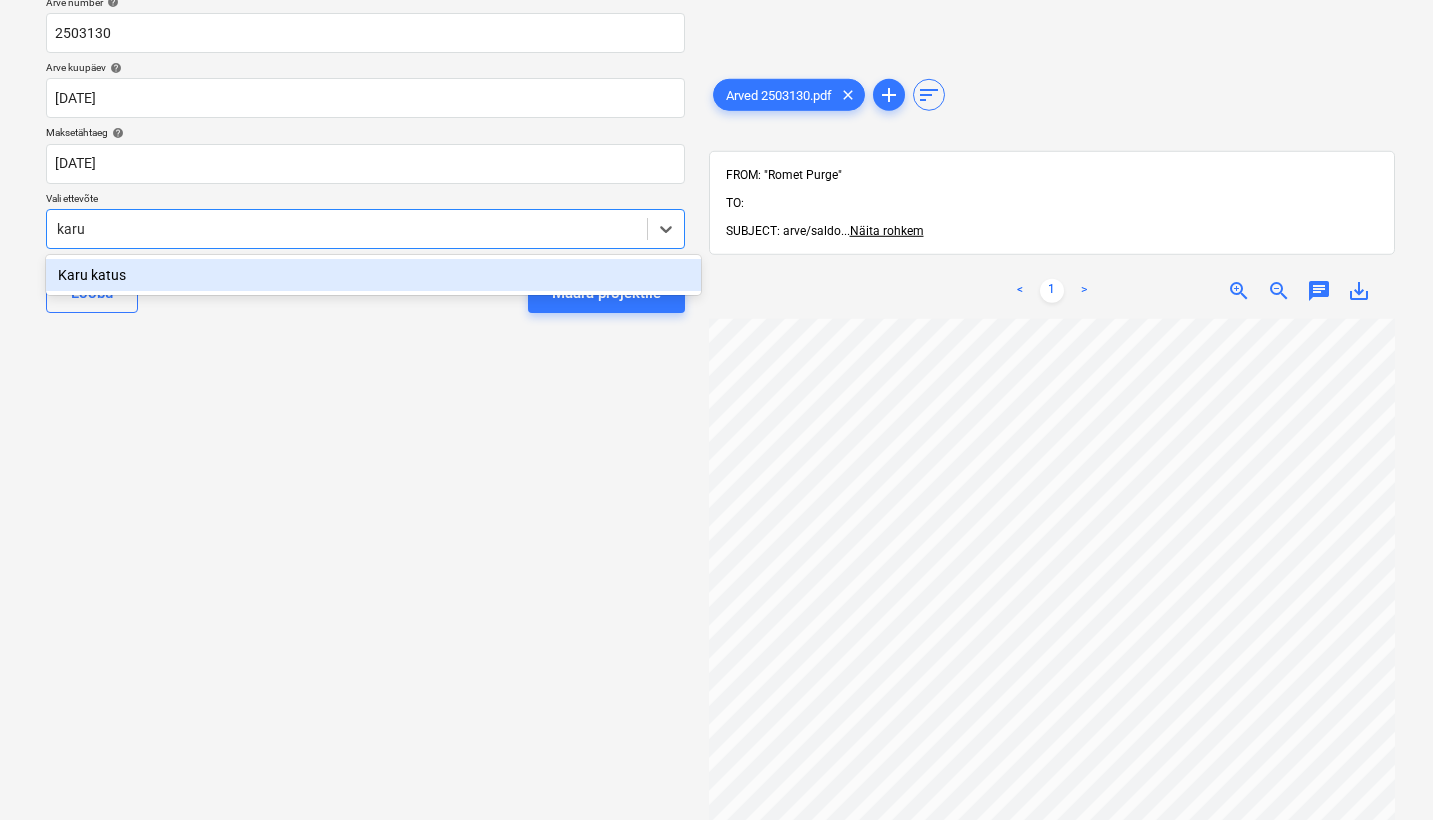 click on "Karu katus" at bounding box center [373, 275] 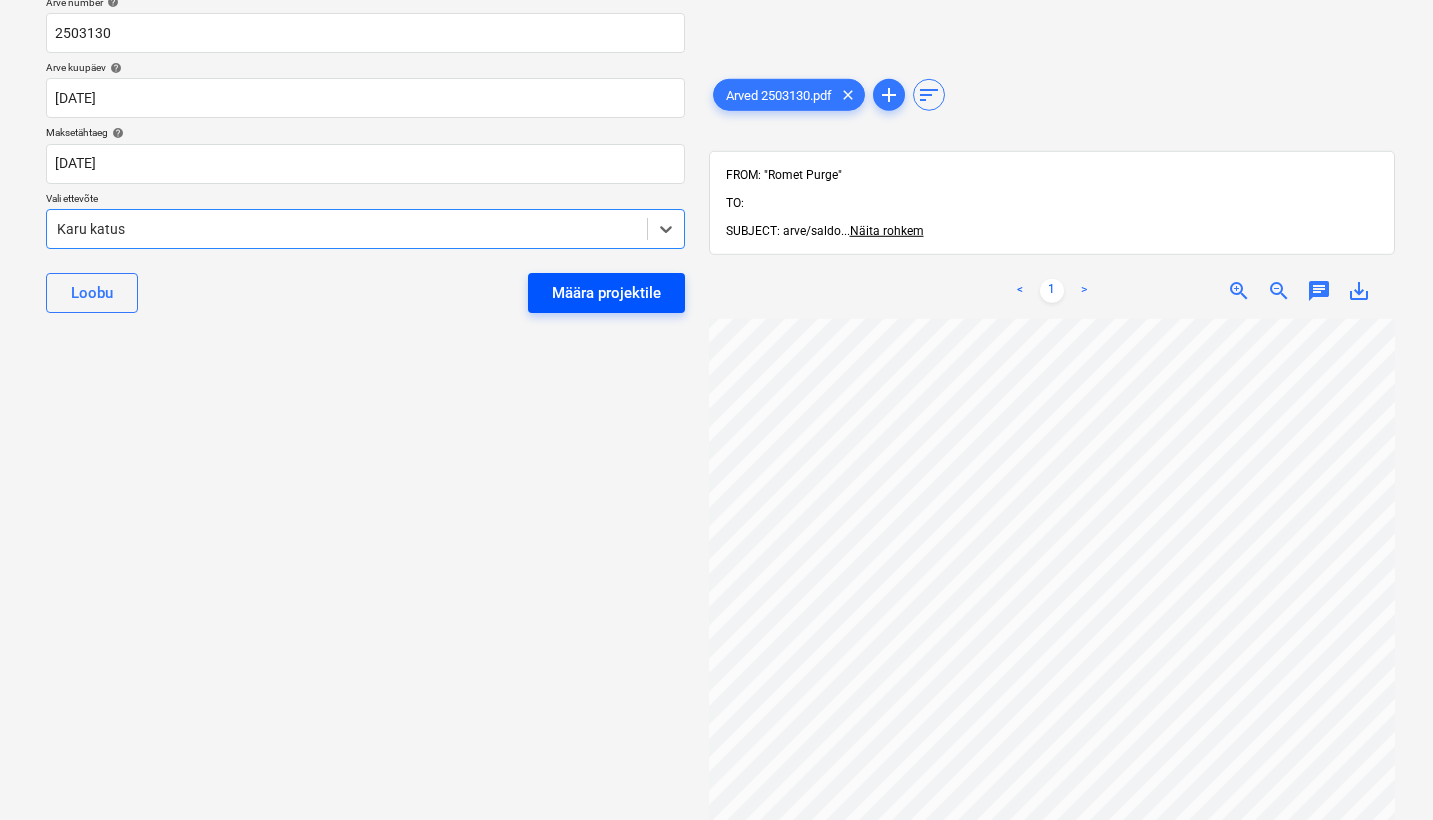 click on "Määra projektile" at bounding box center (606, 293) 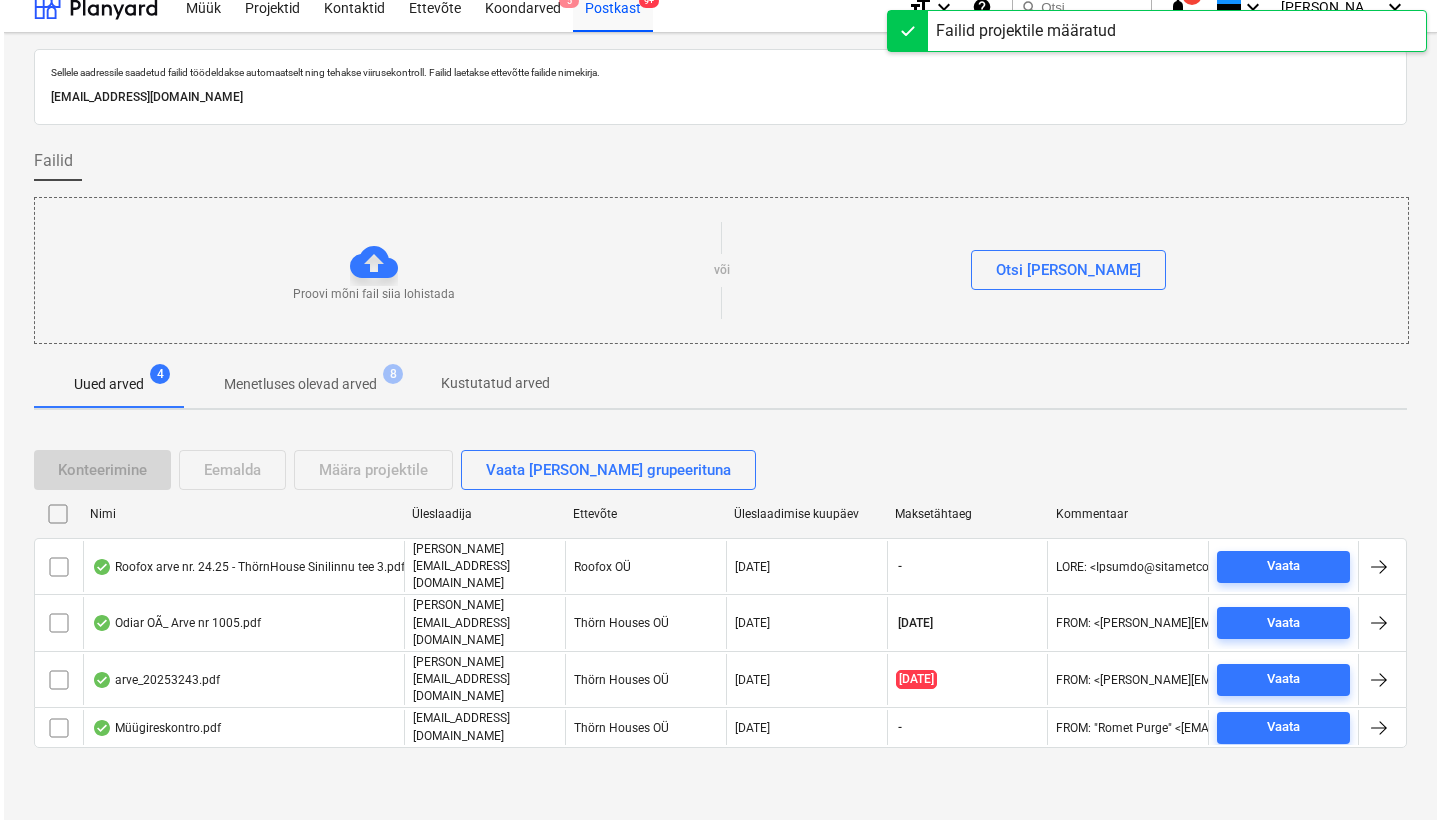 scroll, scrollTop: 0, scrollLeft: 0, axis: both 